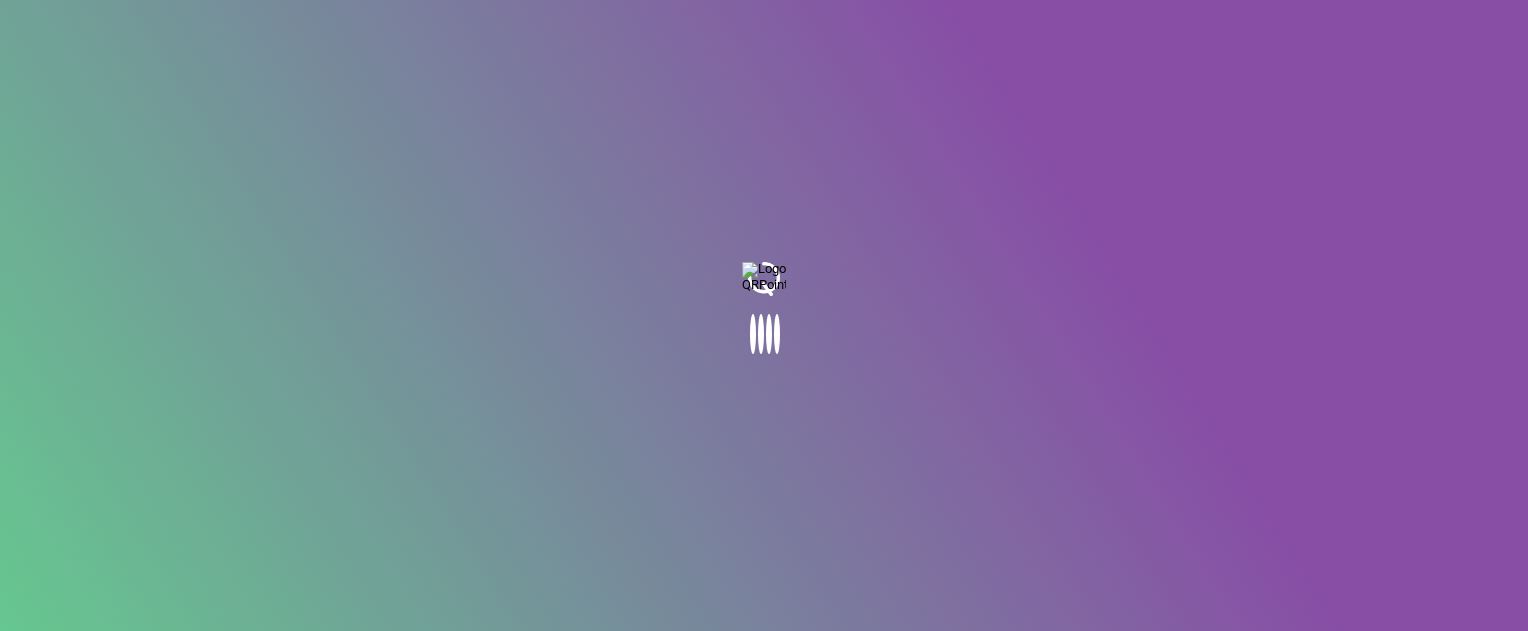 scroll, scrollTop: 0, scrollLeft: 0, axis: both 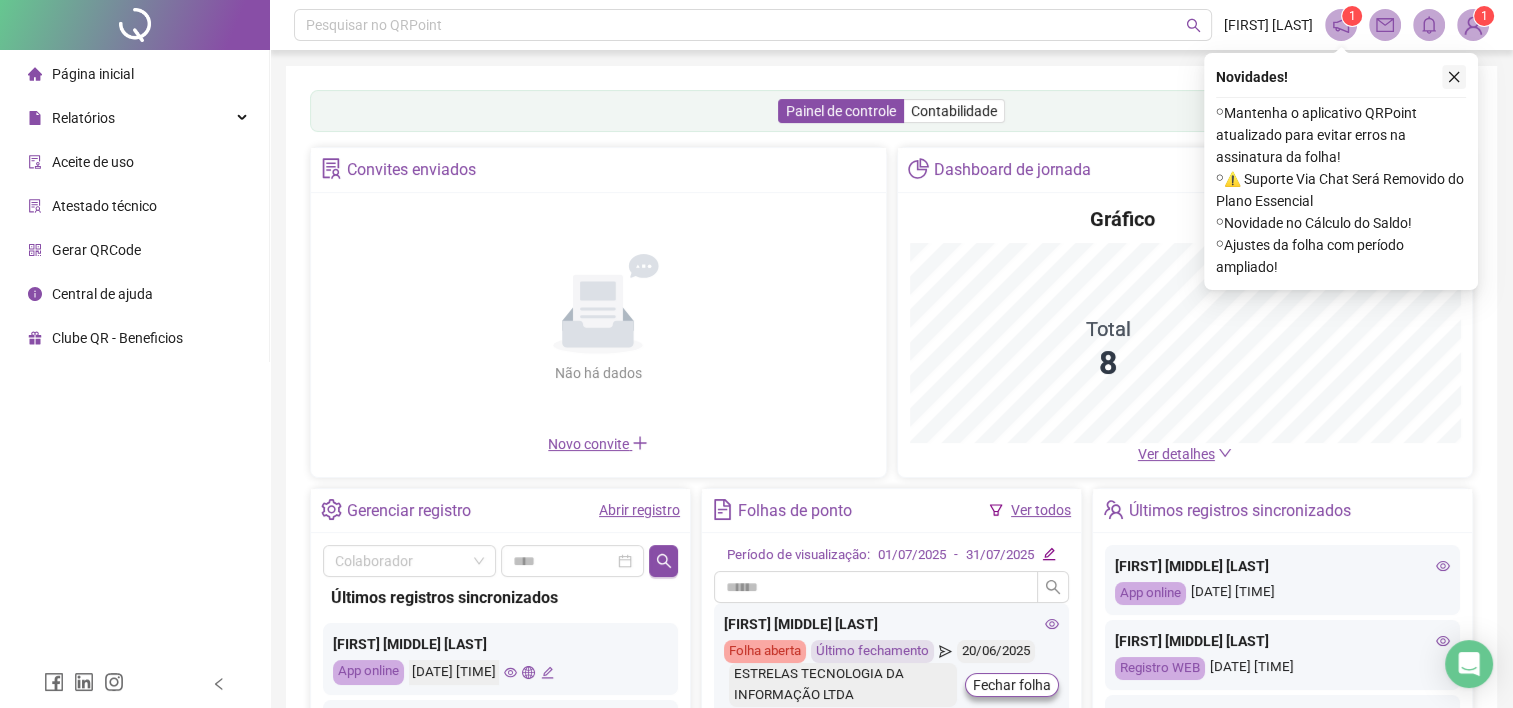 click at bounding box center (1454, 77) 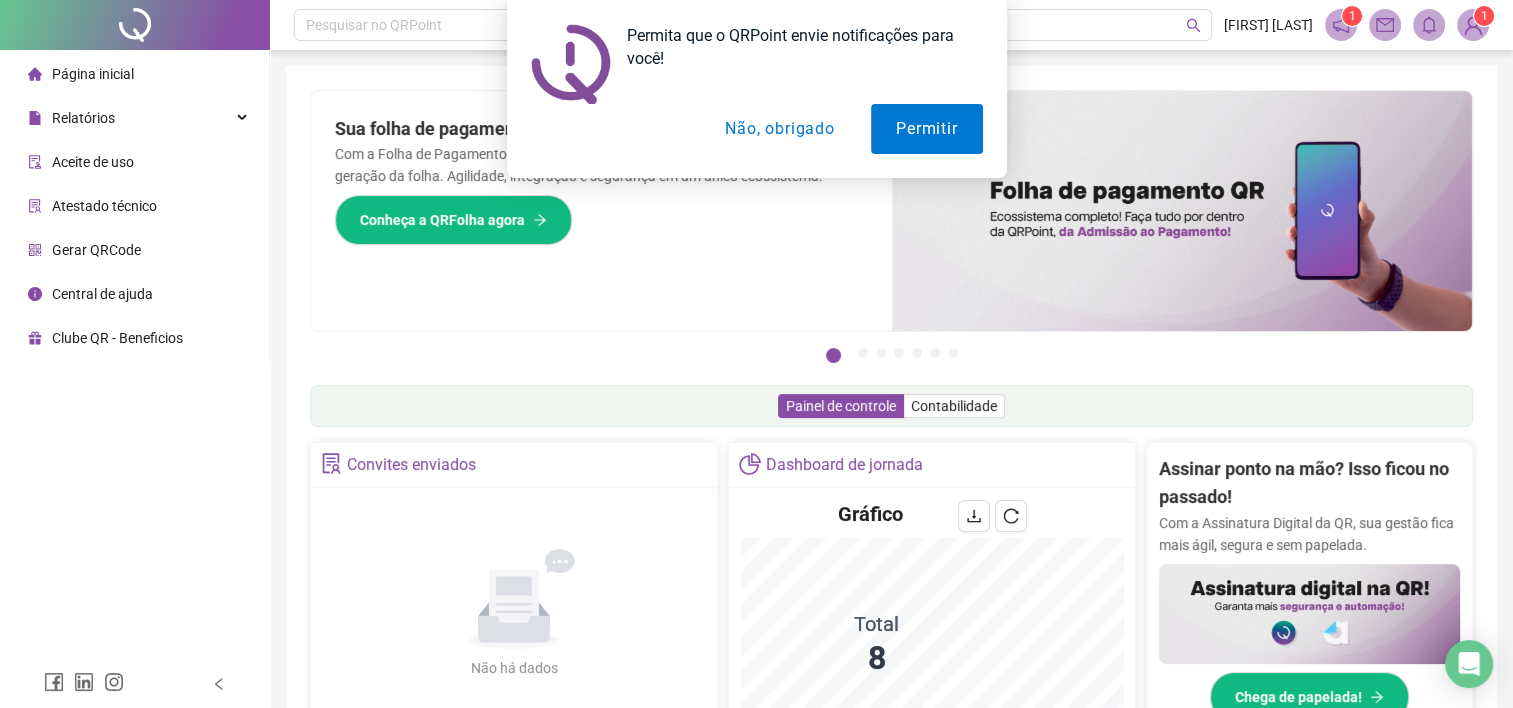 click on "Permita que o QRPoint envie notificações para você! Permitir Não, obrigado" at bounding box center [756, 89] 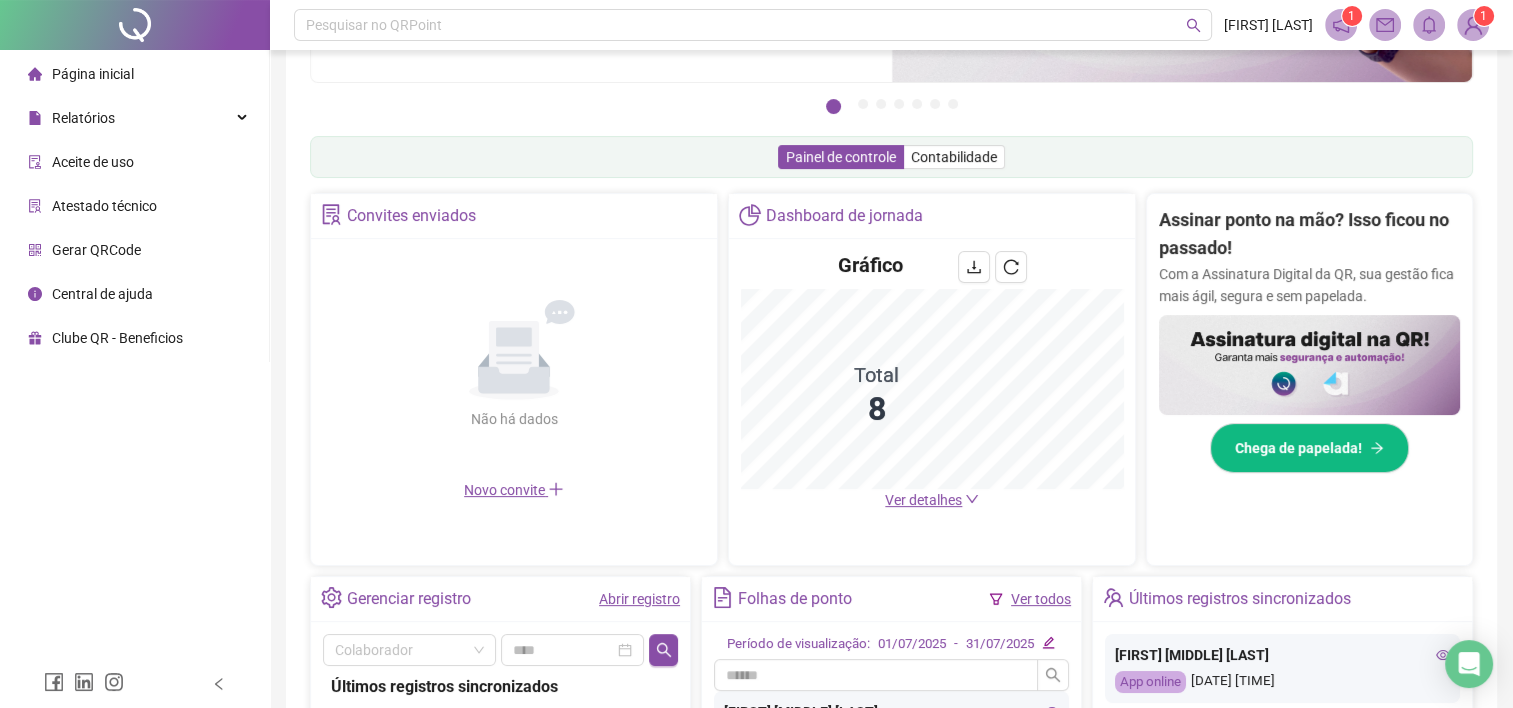 scroll, scrollTop: 266, scrollLeft: 0, axis: vertical 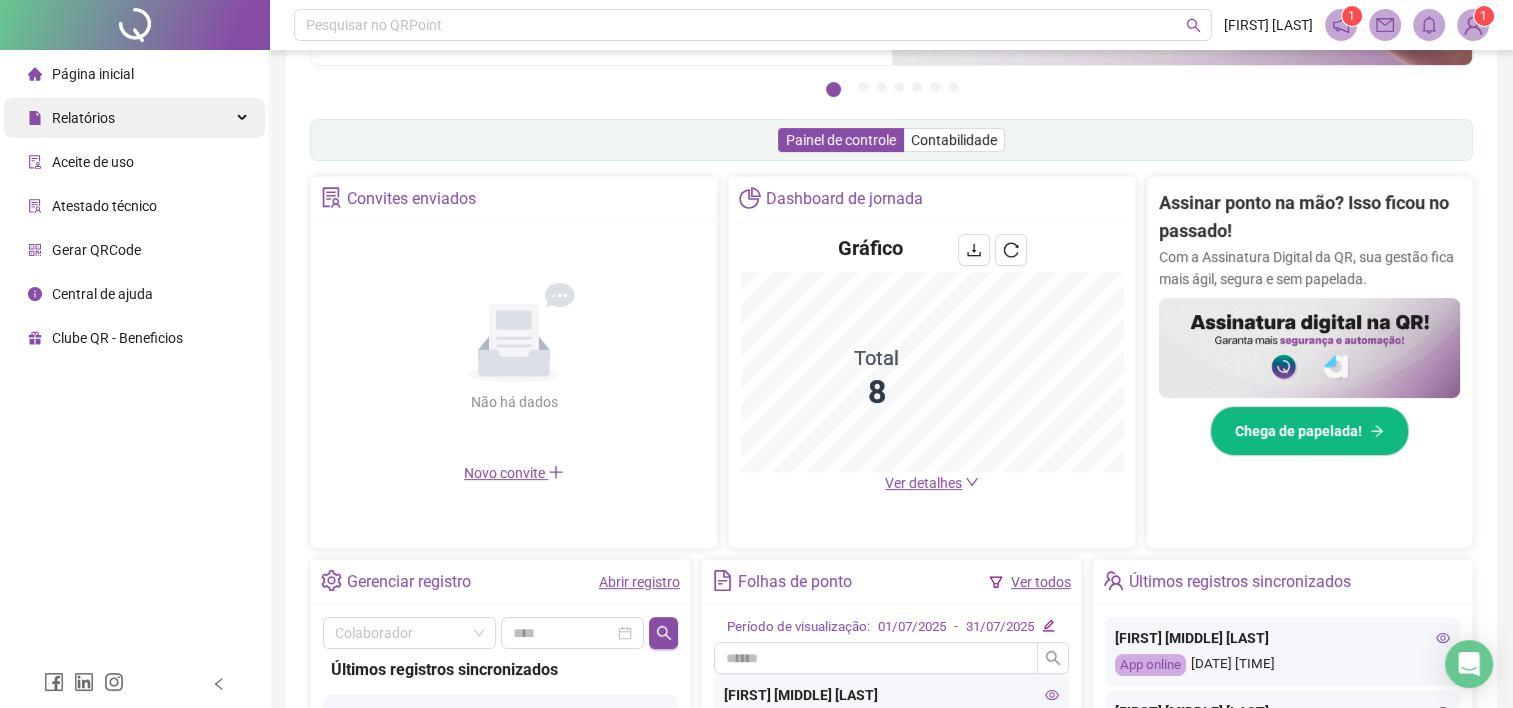 click on "Relatórios" at bounding box center (134, 118) 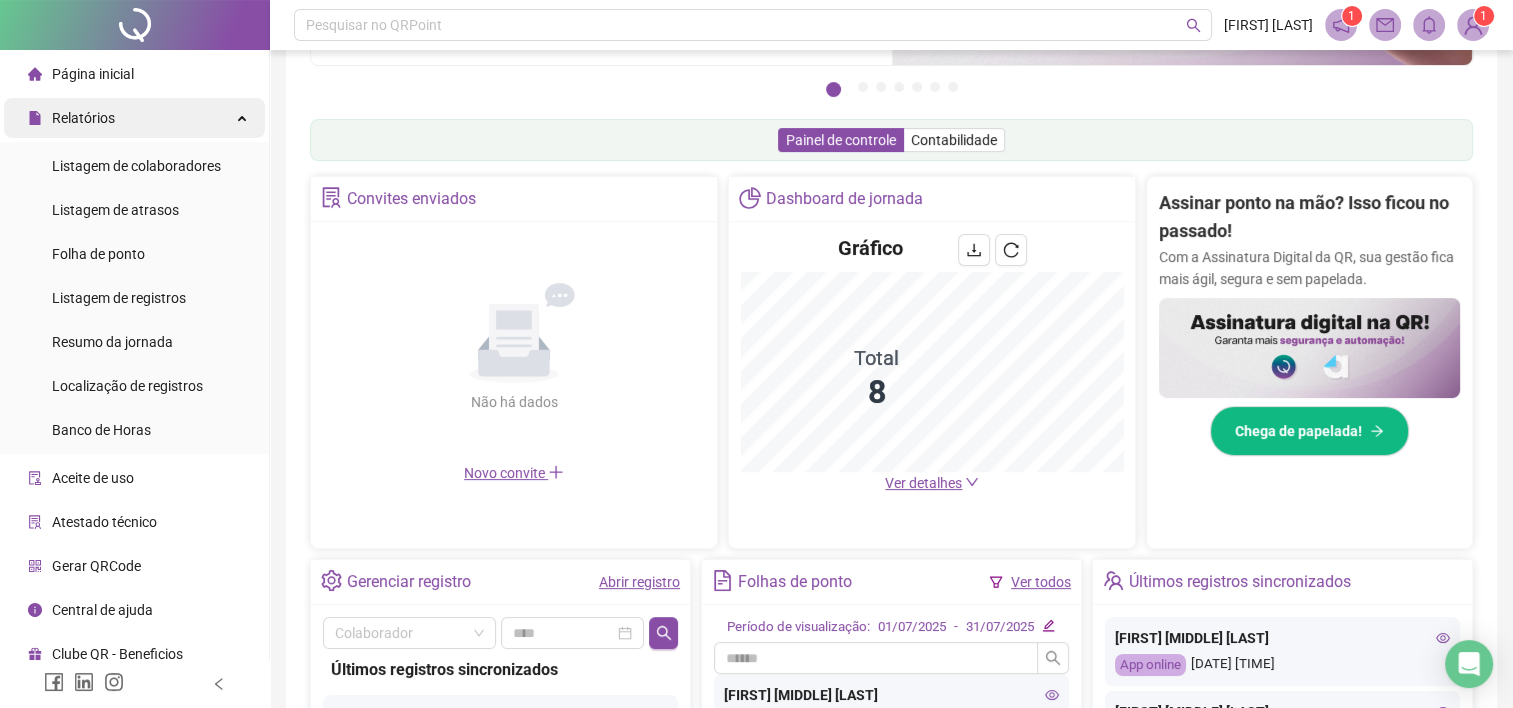click on "Relatórios" at bounding box center (134, 118) 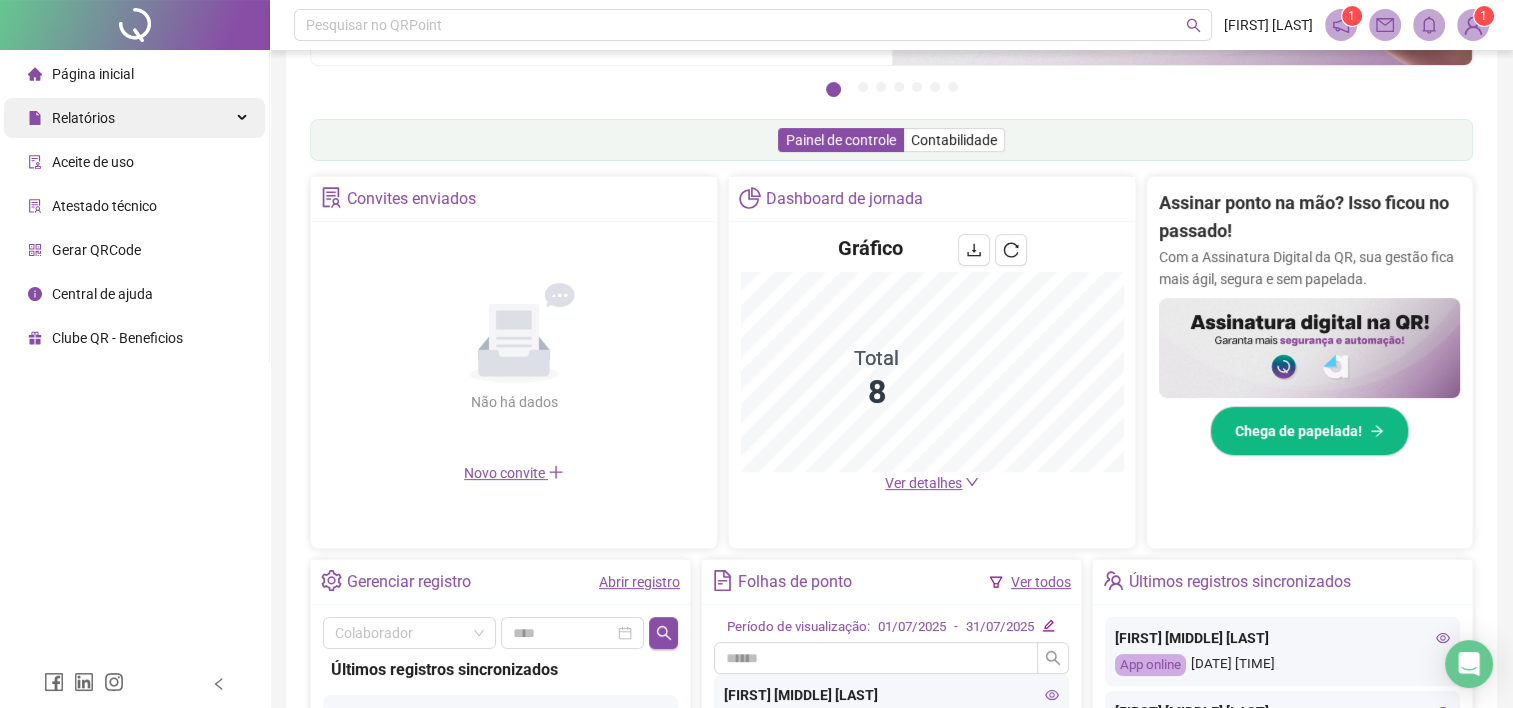 click on "Relatórios" at bounding box center (134, 118) 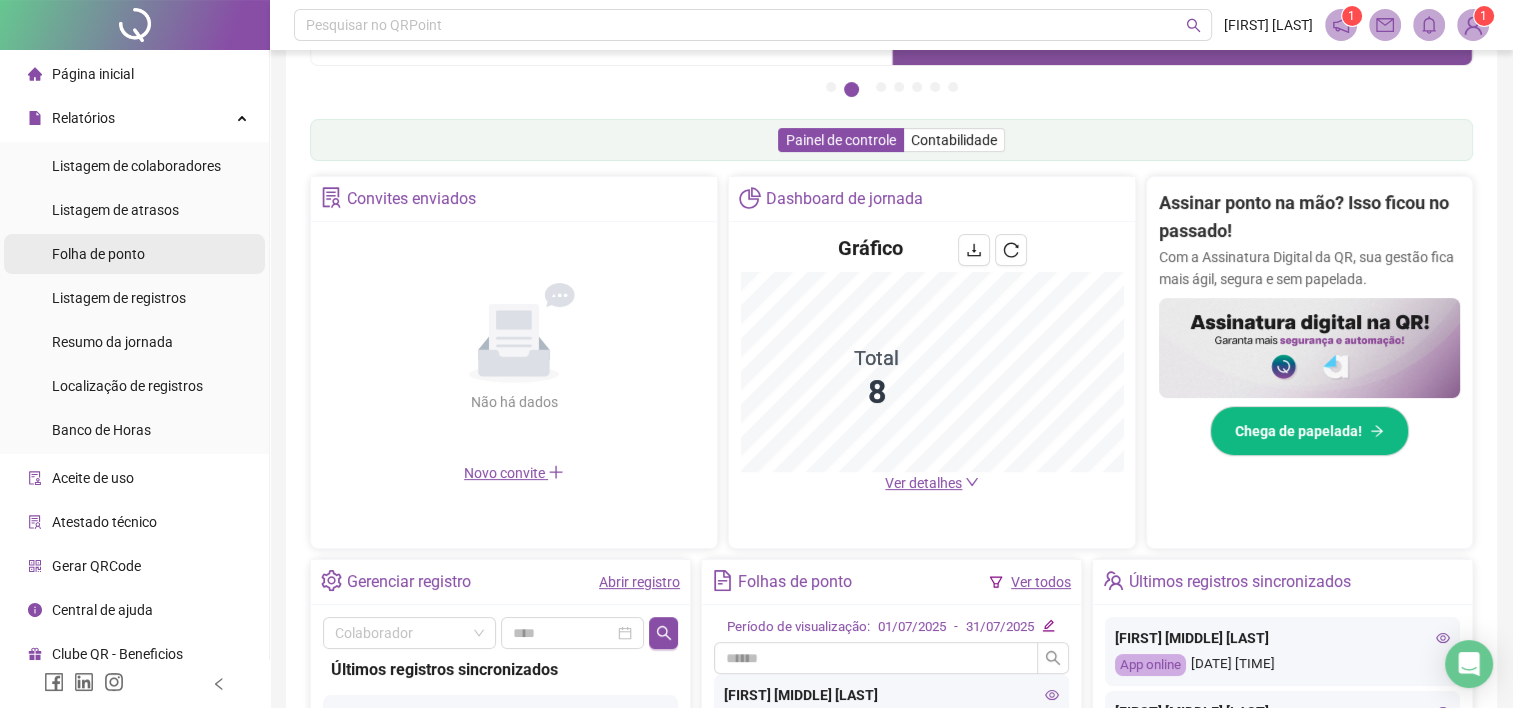 click on "Folha de ponto" at bounding box center [98, 254] 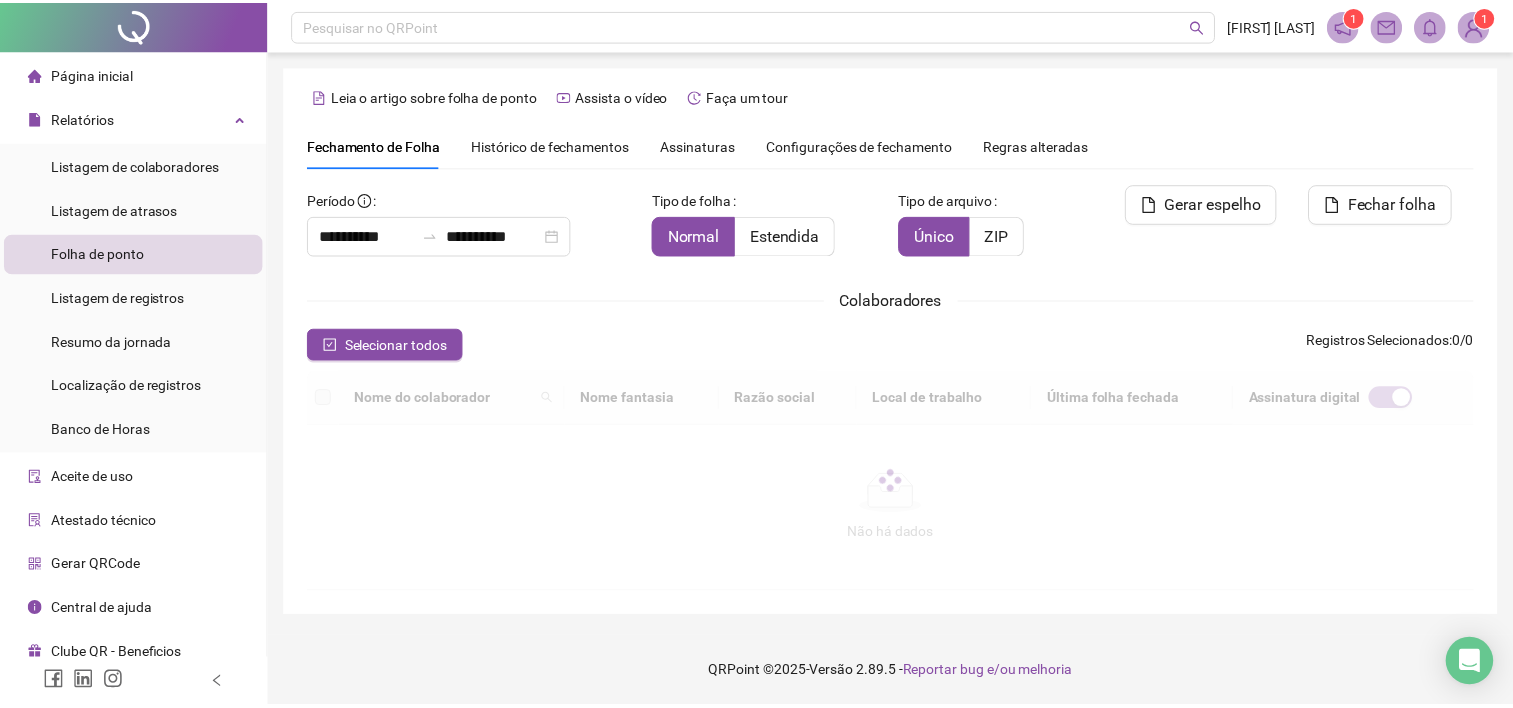 scroll, scrollTop: 55, scrollLeft: 0, axis: vertical 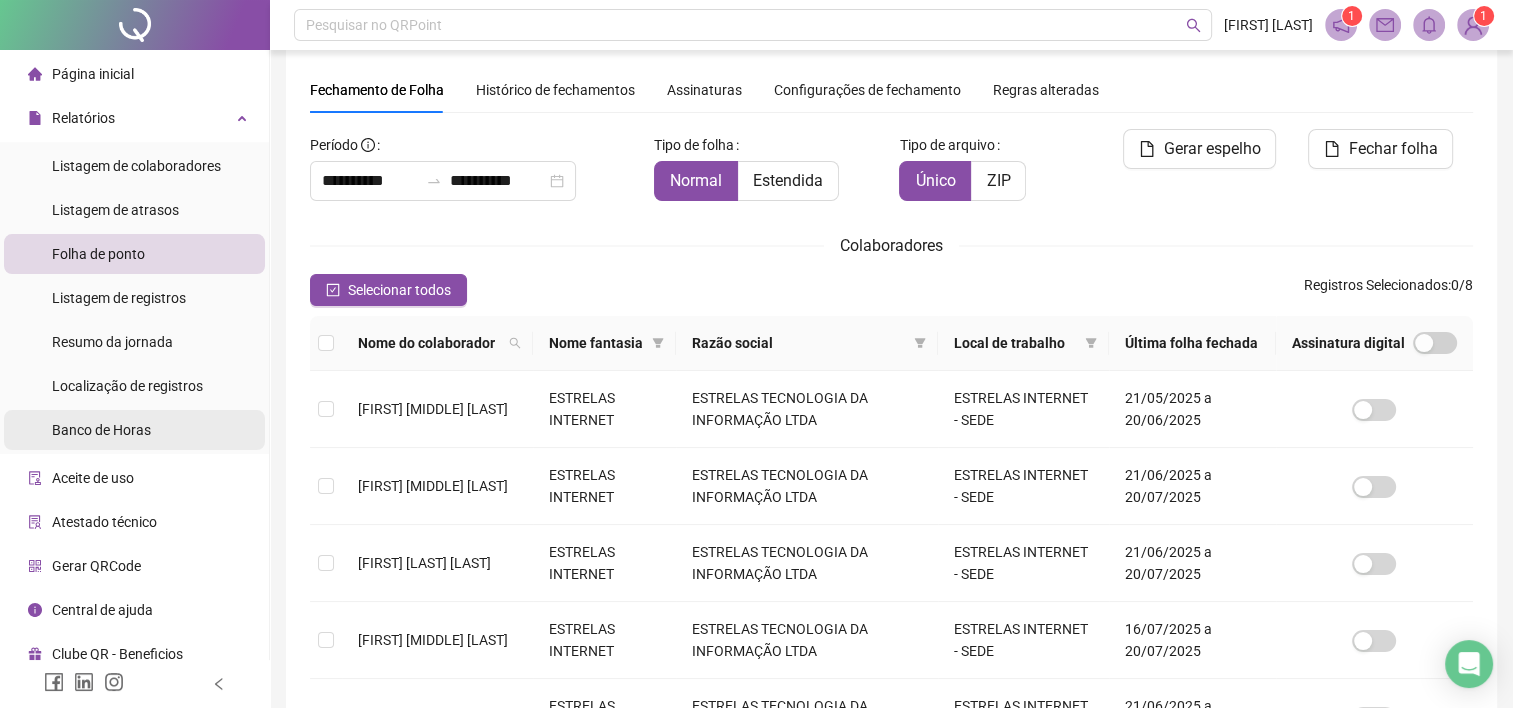 click on "Banco de Horas" at bounding box center (101, 430) 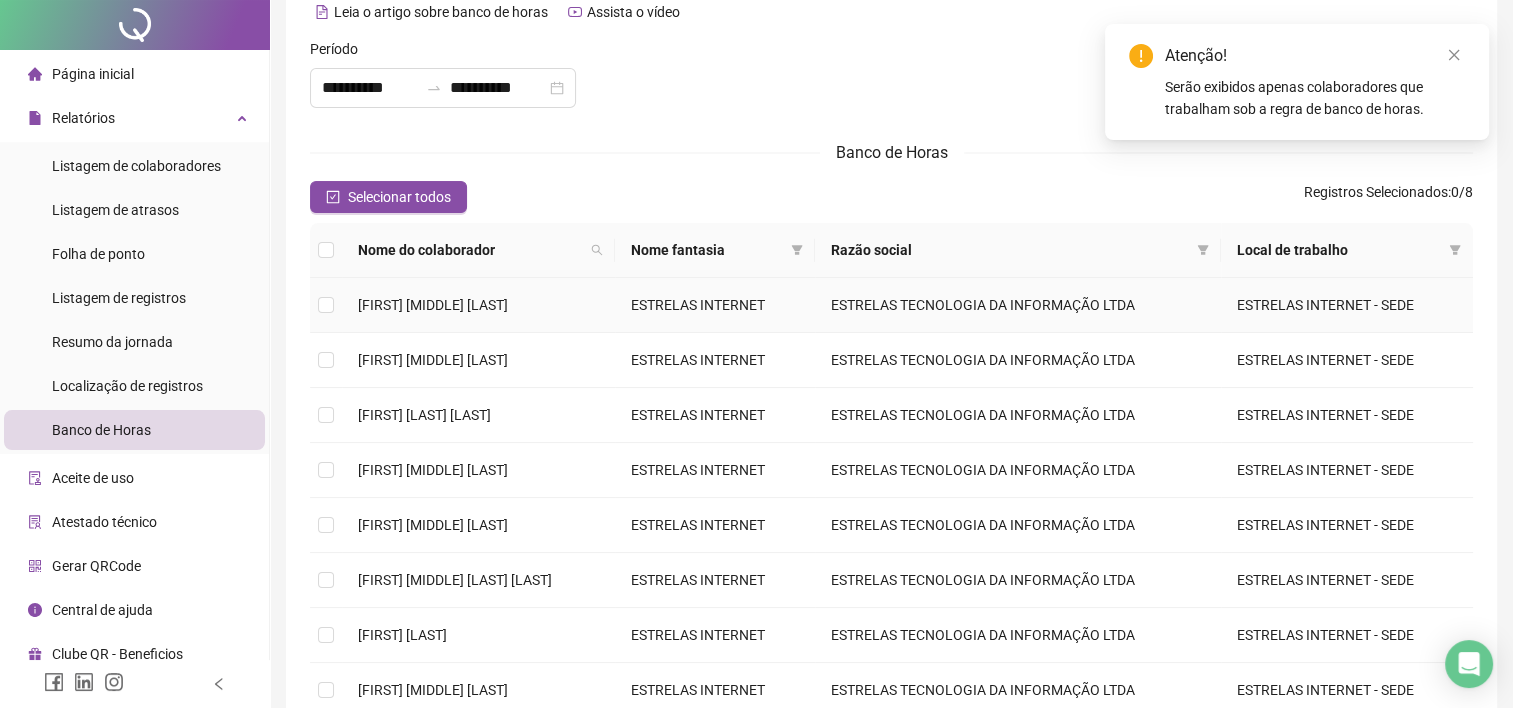 scroll, scrollTop: 0, scrollLeft: 0, axis: both 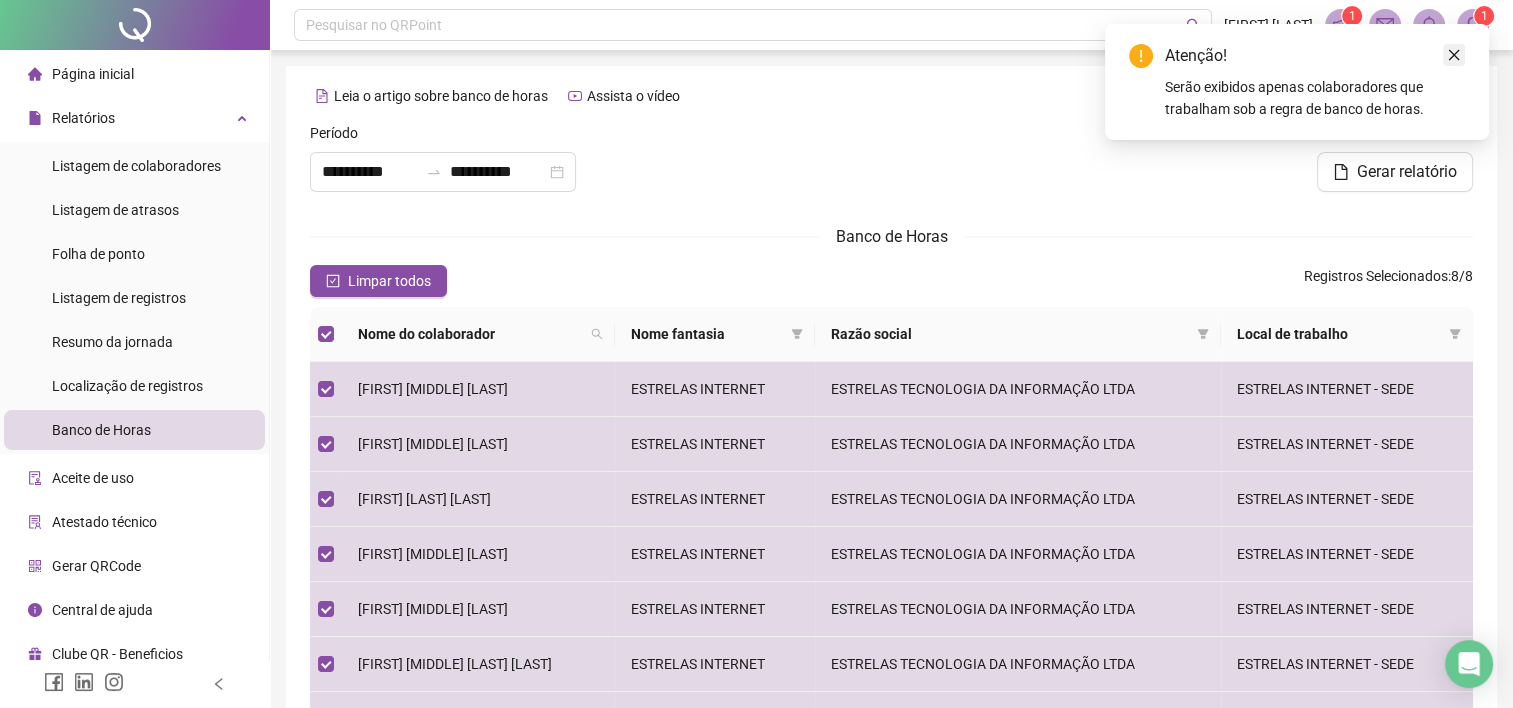 click 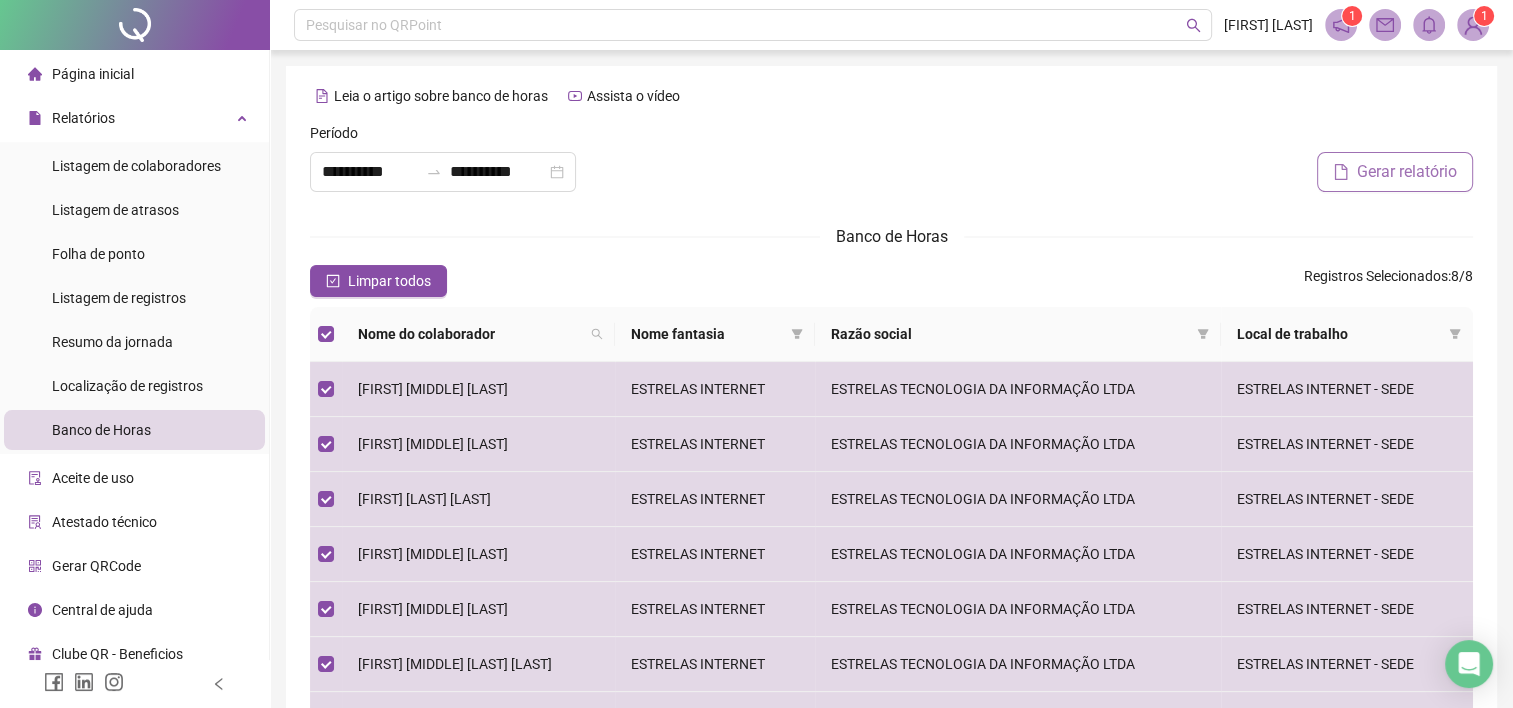 click on "Gerar relatório" at bounding box center (1407, 172) 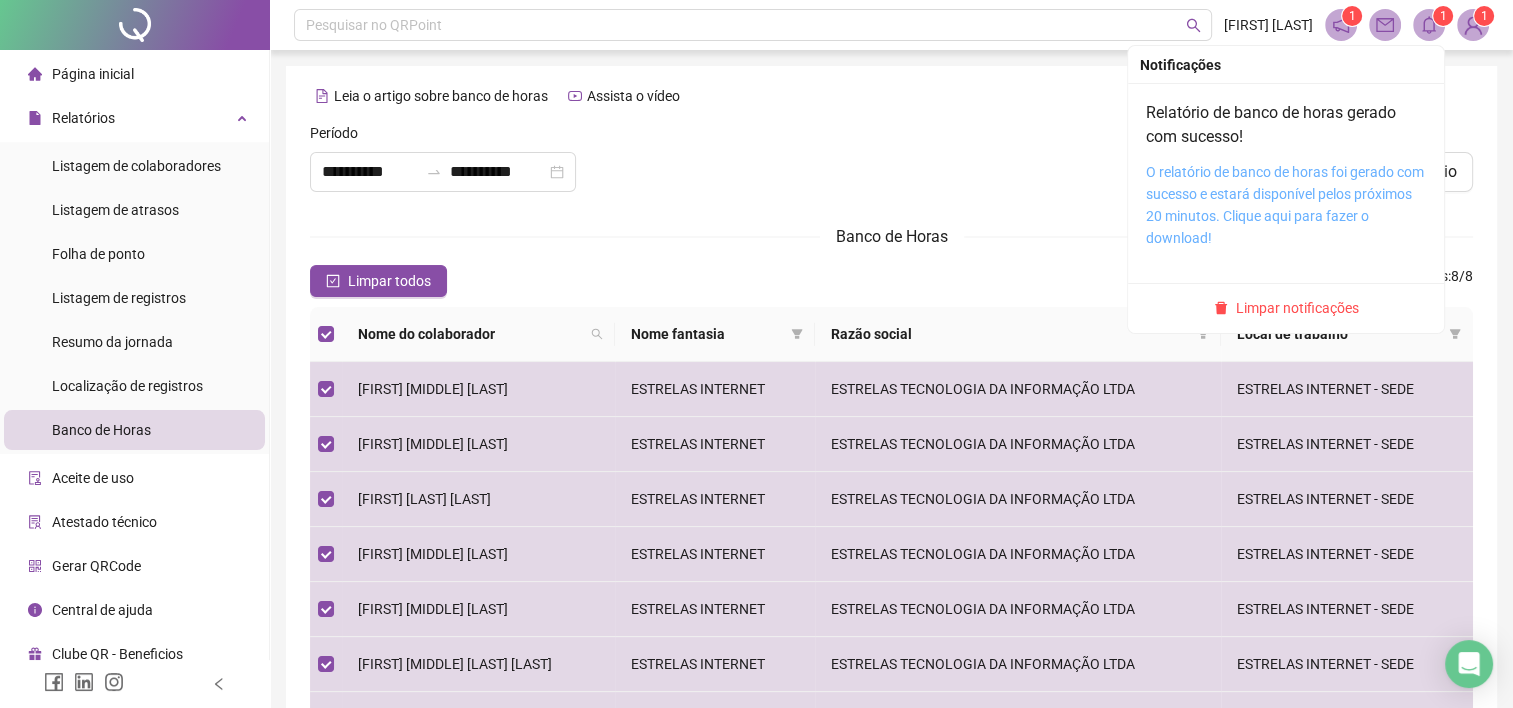 click on "O relatório de banco de horas foi gerado com sucesso e estará disponível pelos próximos 20 minutos.
Clique aqui para fazer o download!" at bounding box center (1285, 205) 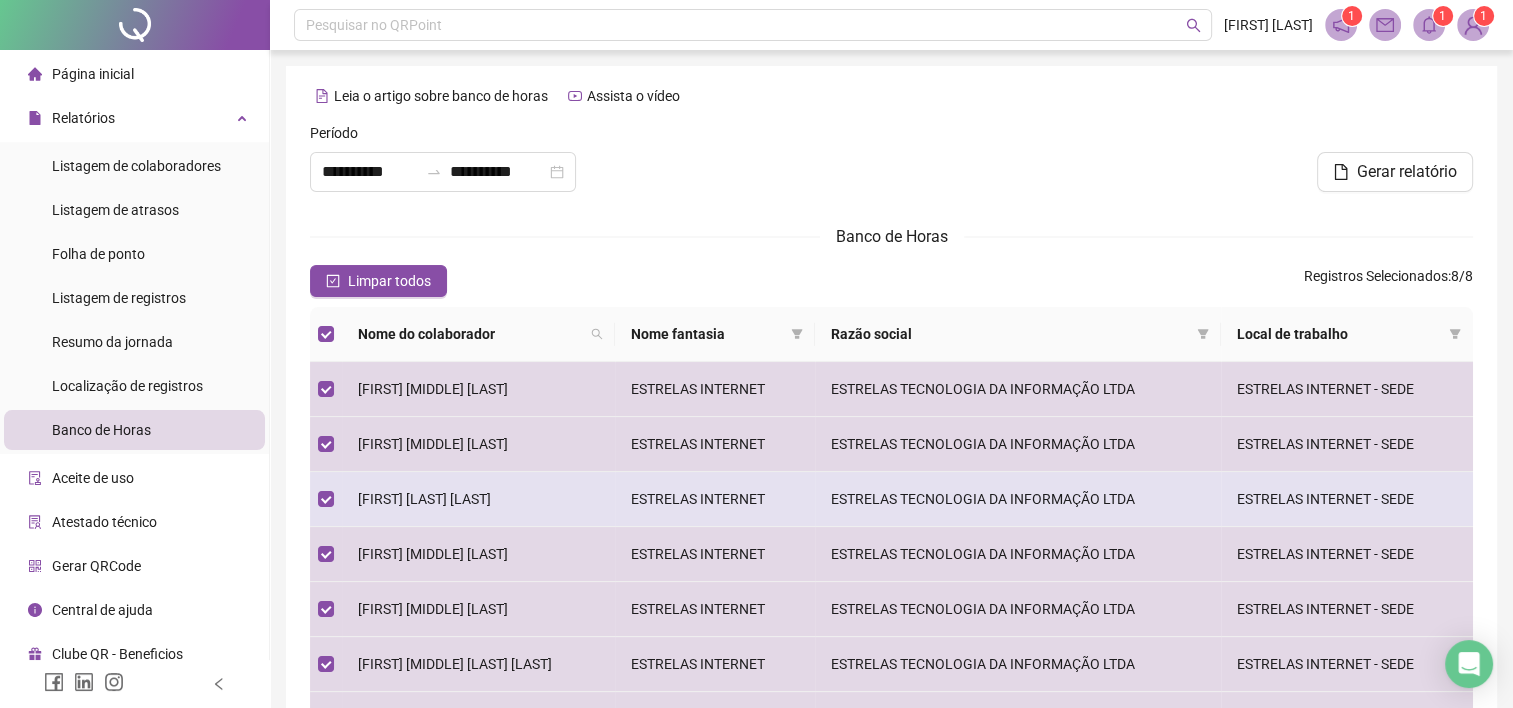 scroll, scrollTop: 133, scrollLeft: 0, axis: vertical 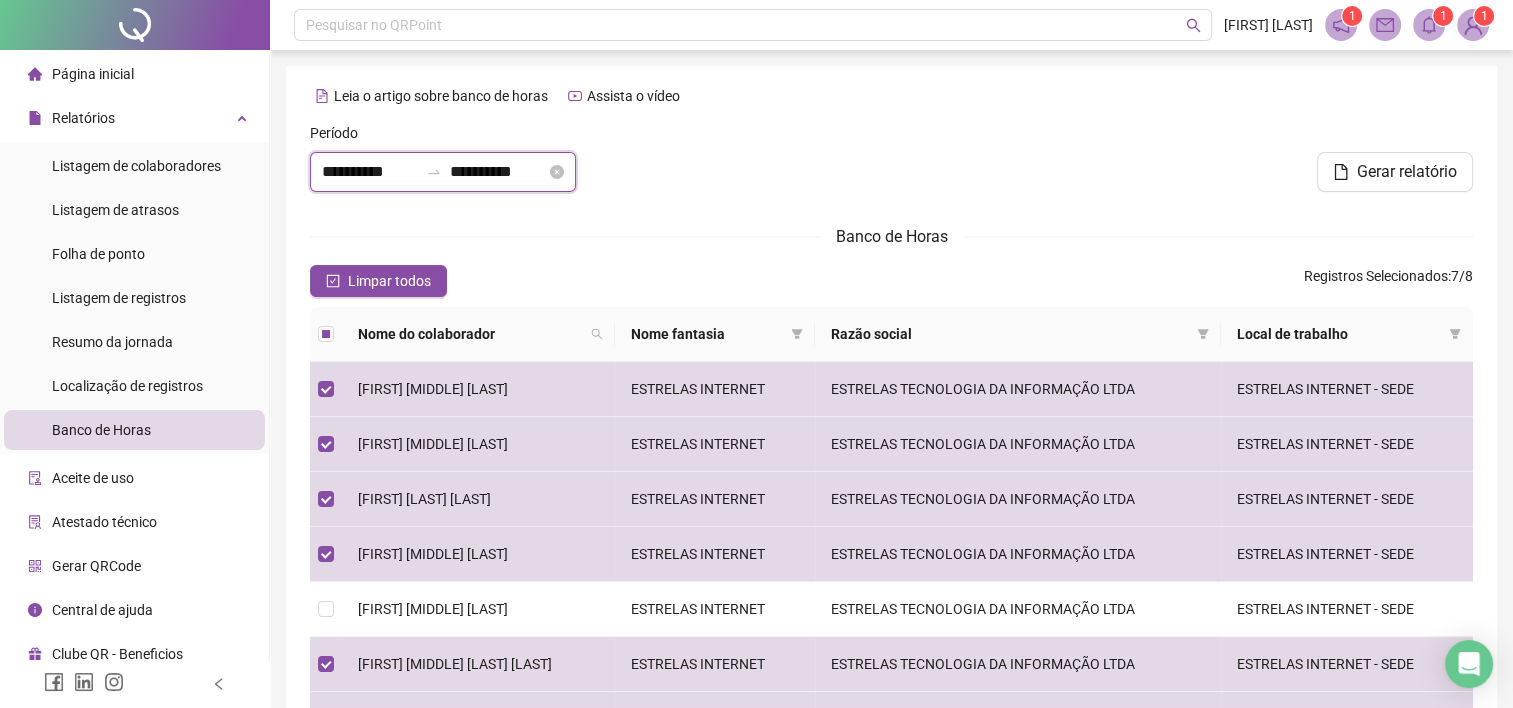 click on "**********" at bounding box center [370, 172] 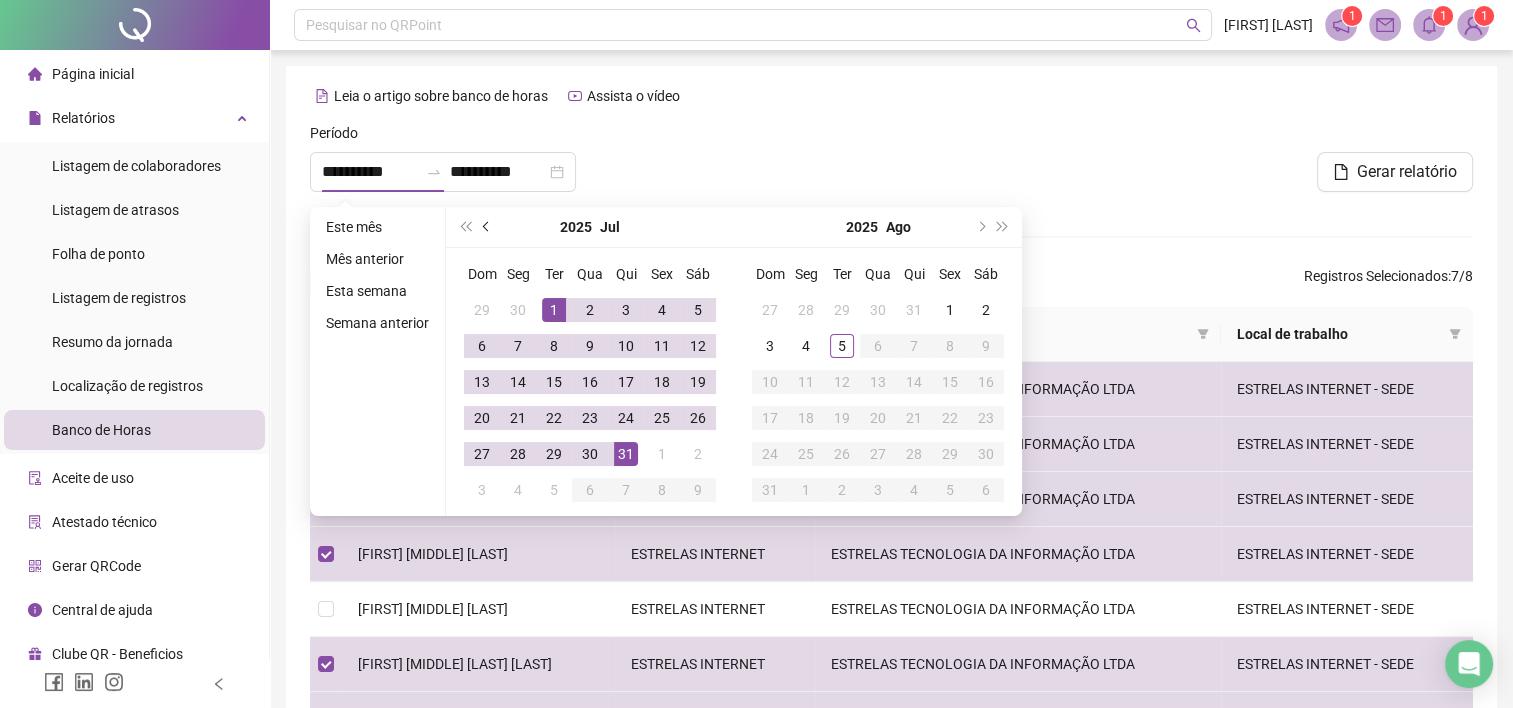 click at bounding box center [488, 227] 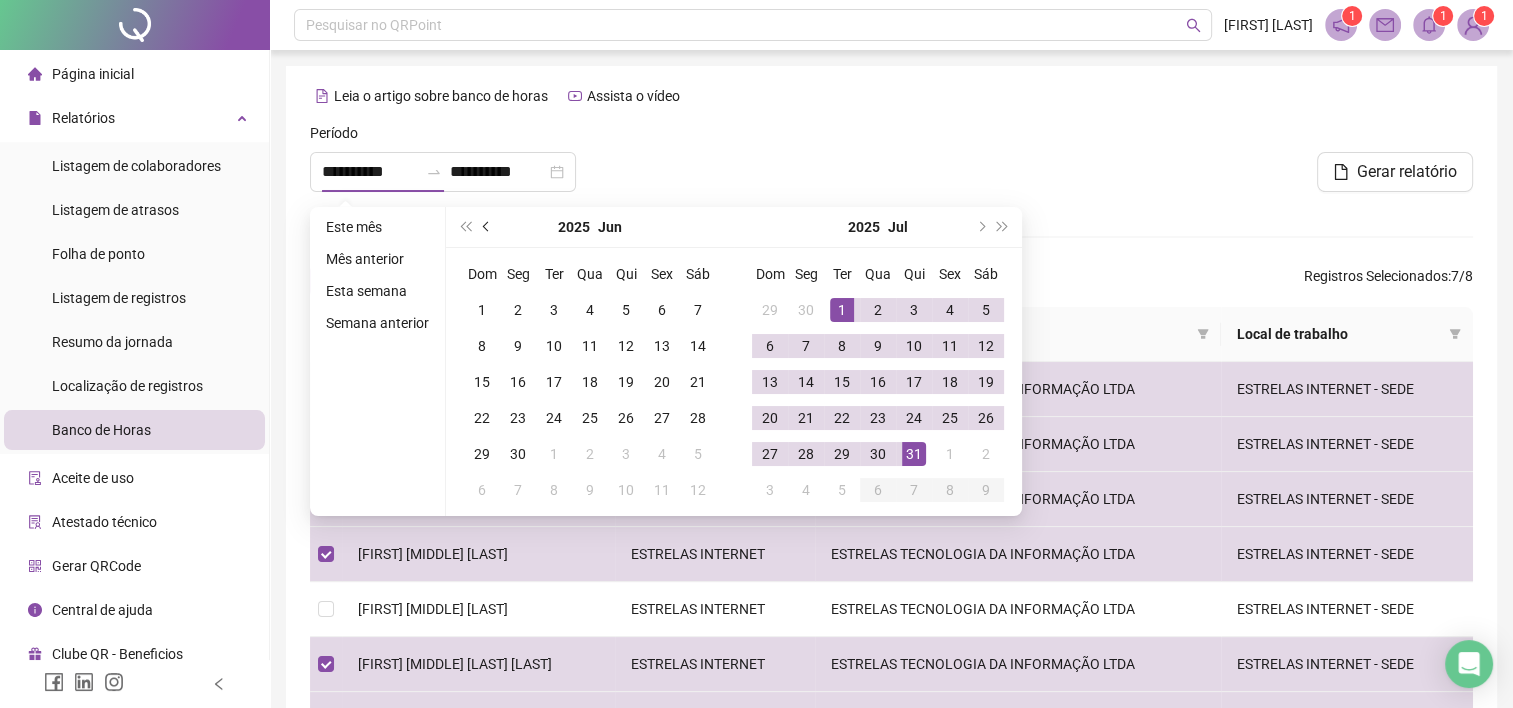click at bounding box center [488, 227] 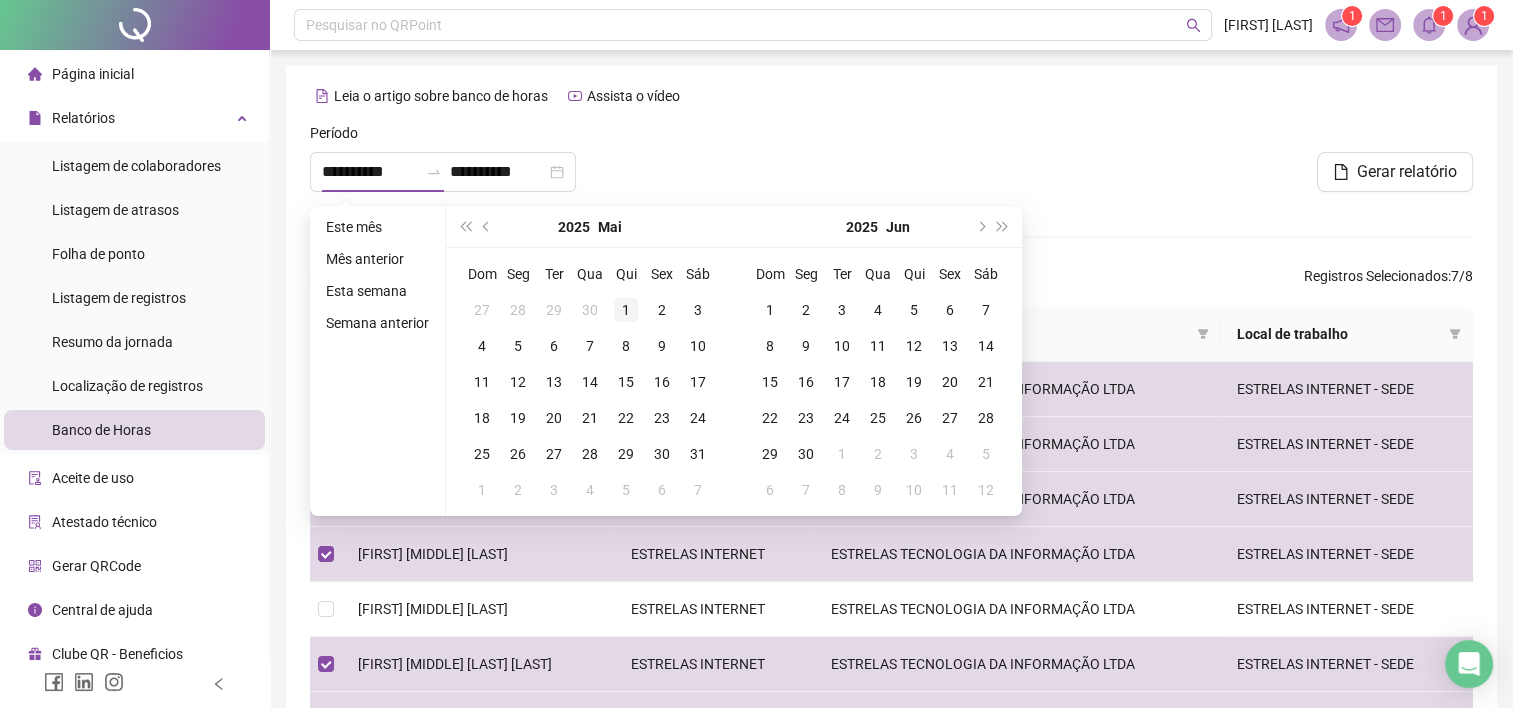 type on "**********" 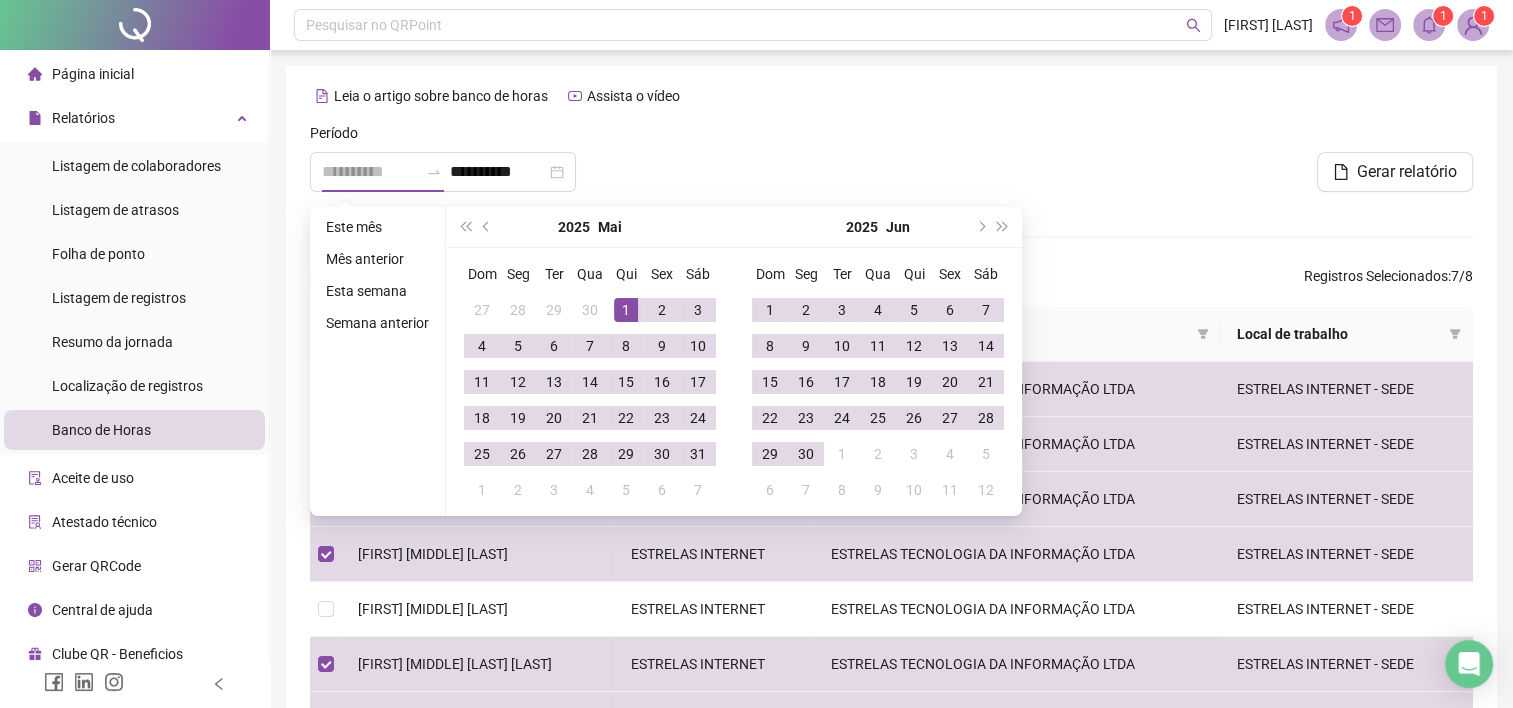 click on "1" at bounding box center (626, 310) 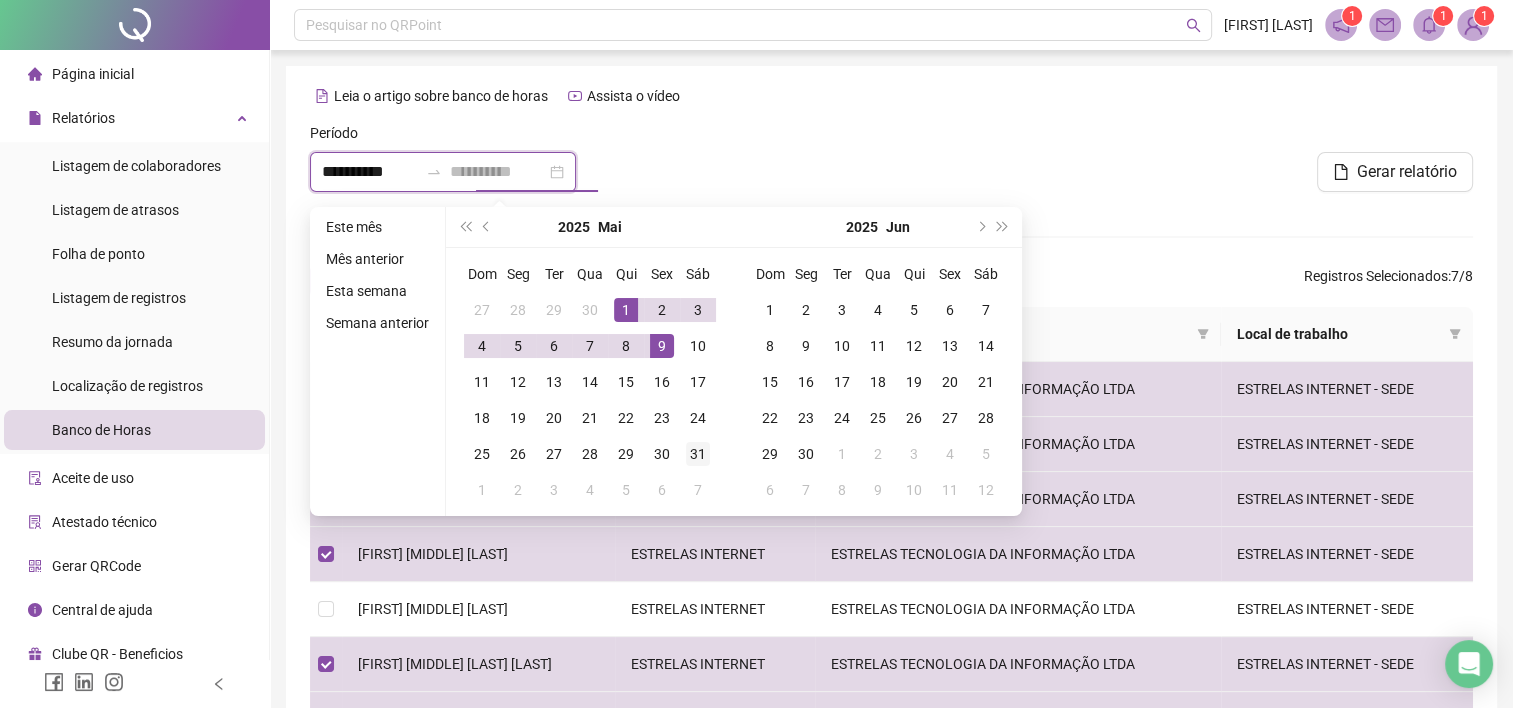 type on "**********" 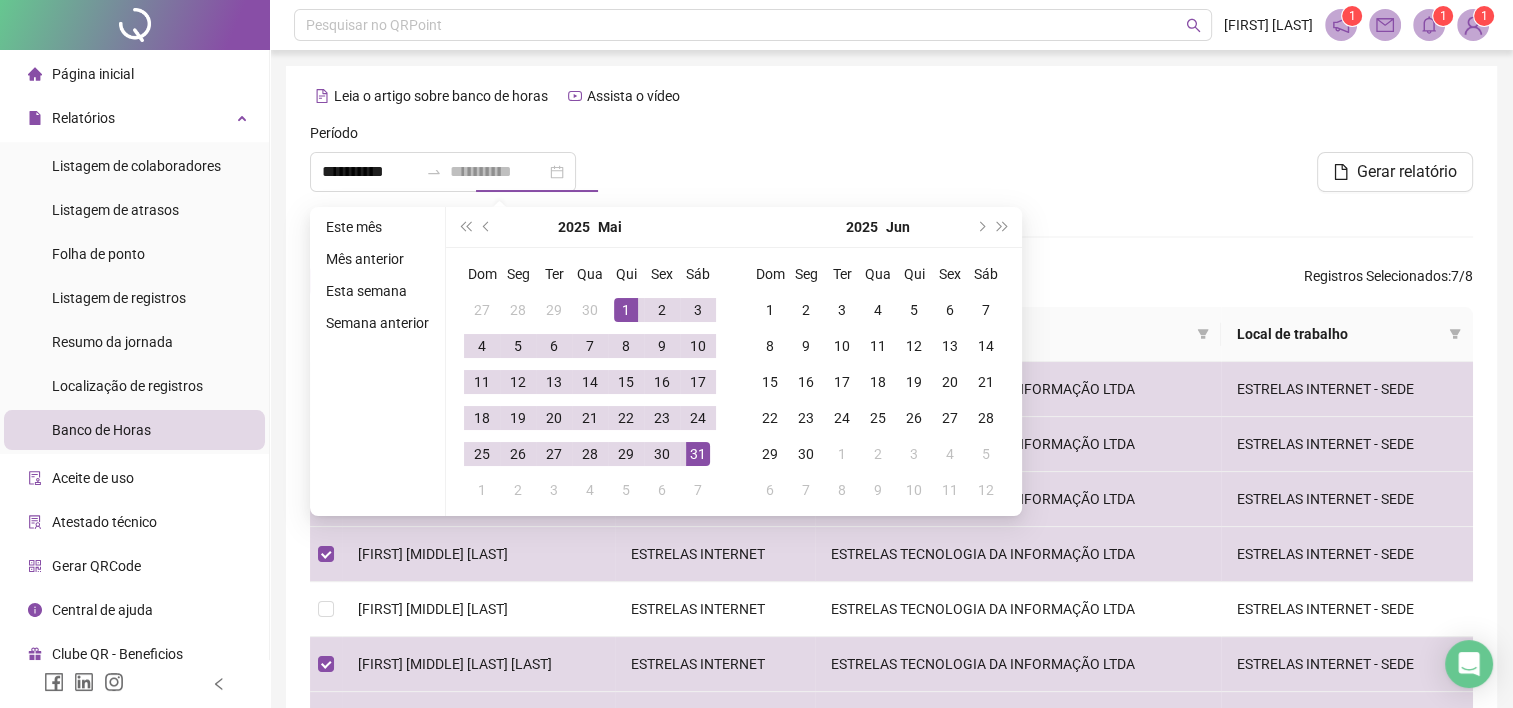click on "31" at bounding box center (698, 454) 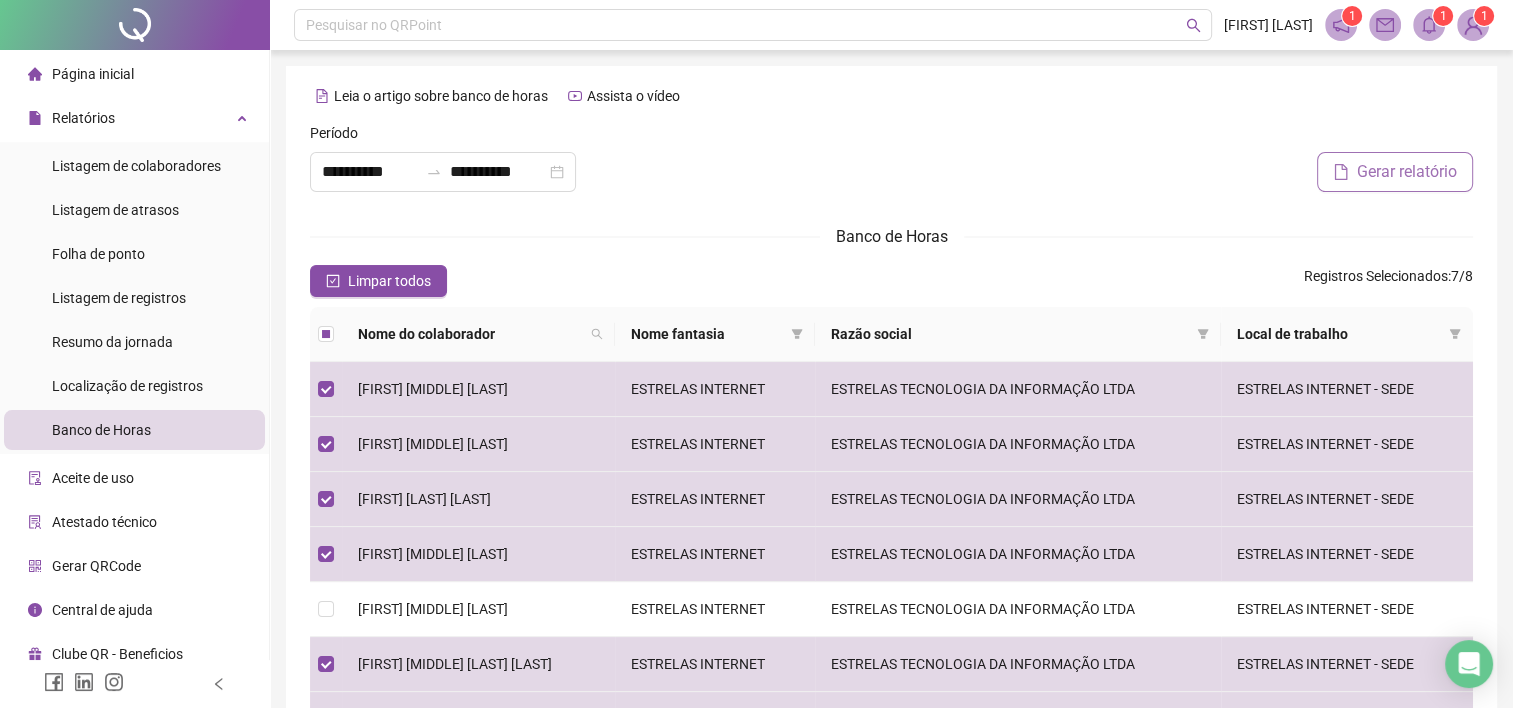 click on "Gerar relatório" at bounding box center (1407, 172) 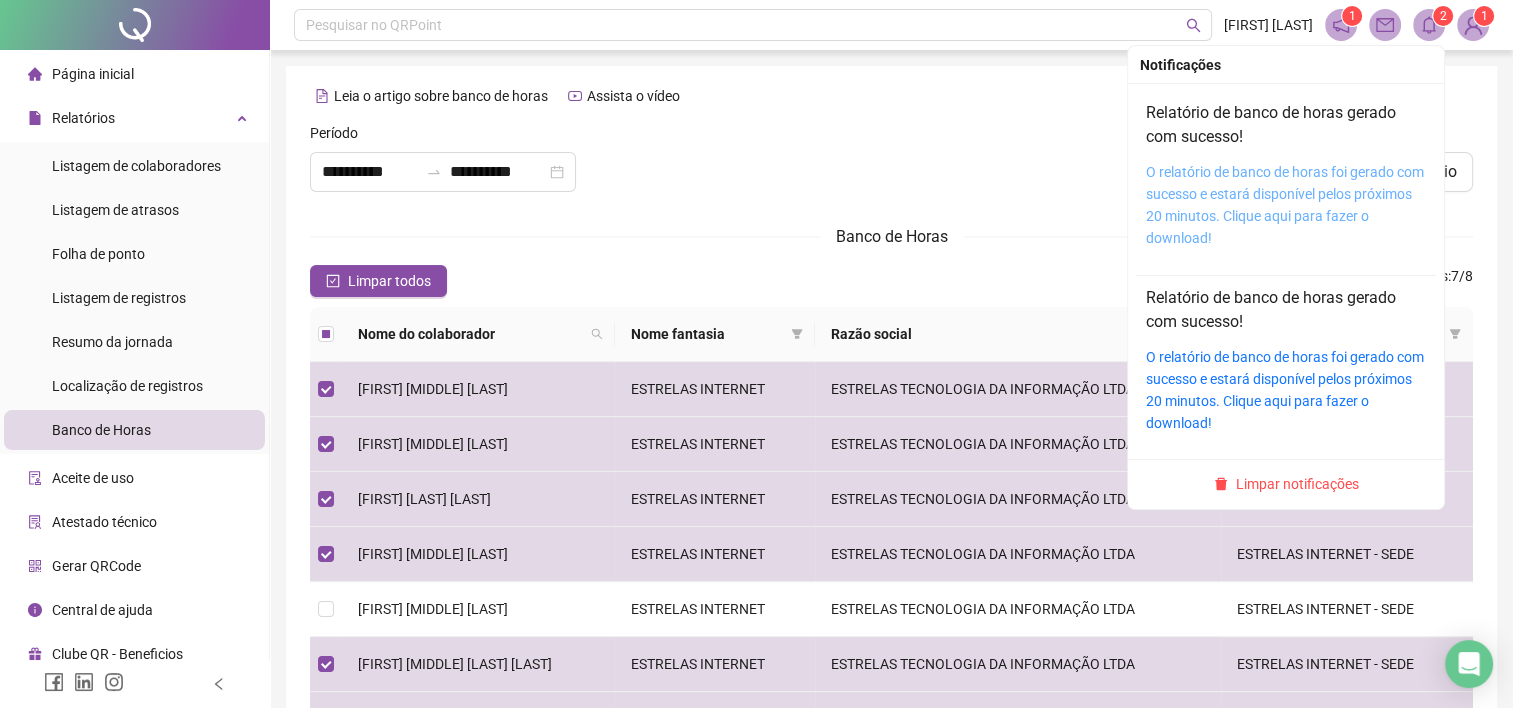 click on "O relatório de banco de horas foi gerado com sucesso e estará disponível pelos próximos 20 minutos.
Clique aqui para fazer o download!" at bounding box center (1285, 205) 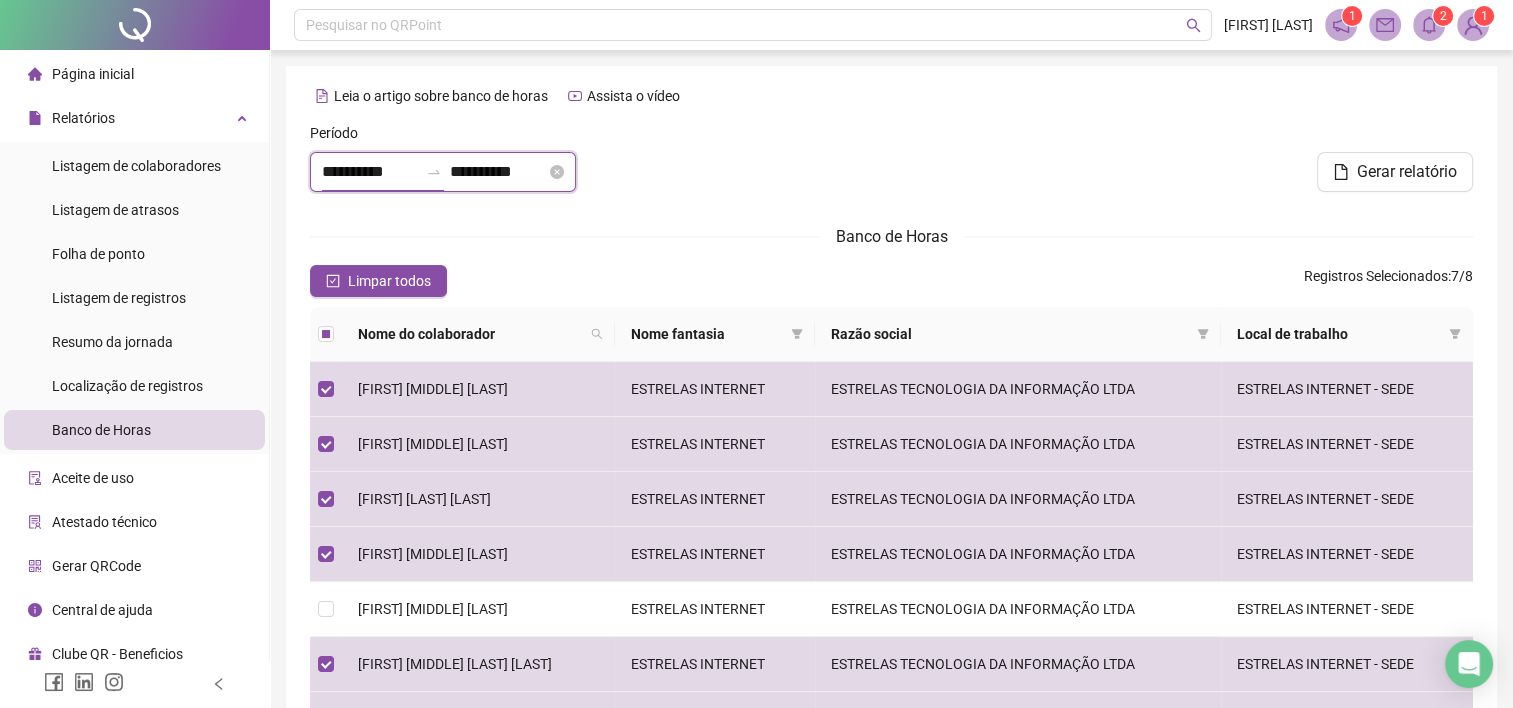 click on "**********" at bounding box center (370, 172) 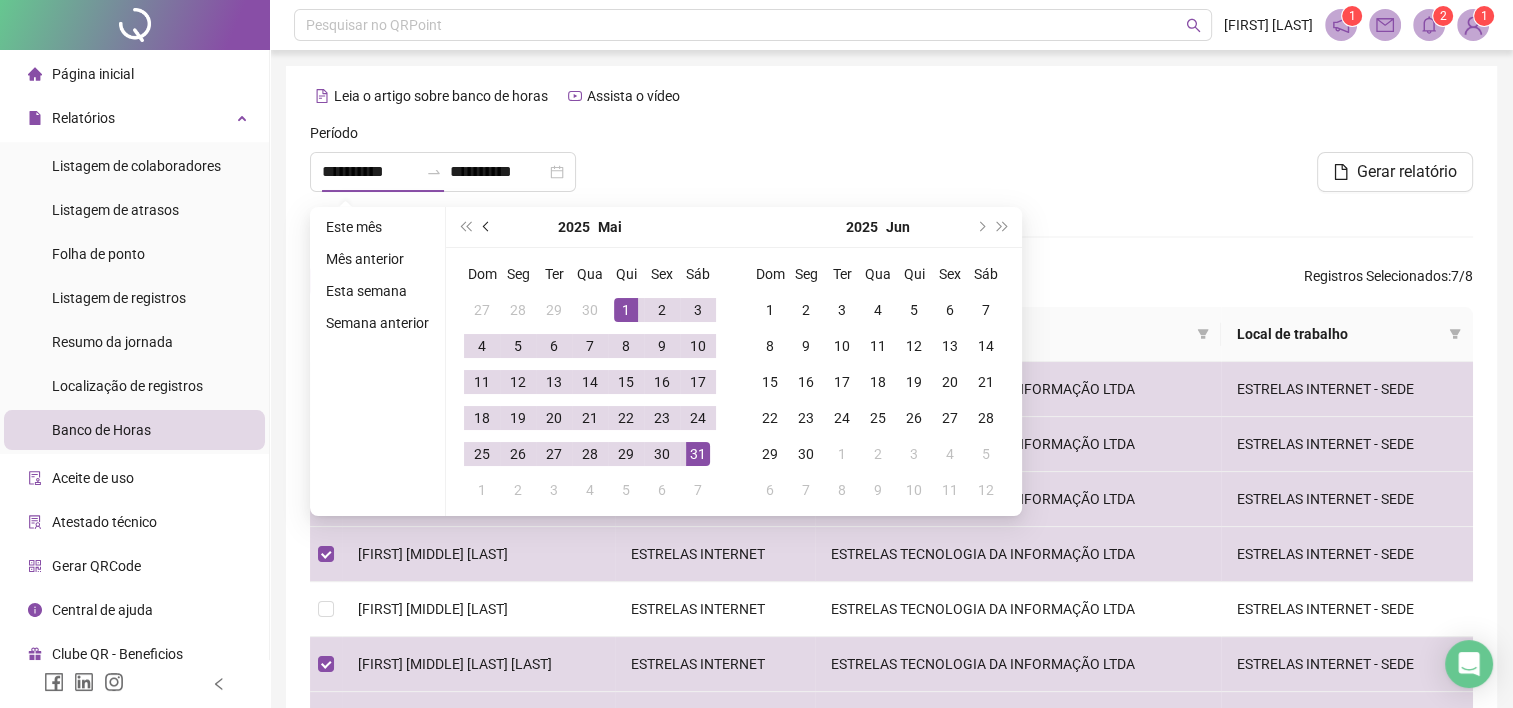 click at bounding box center [488, 227] 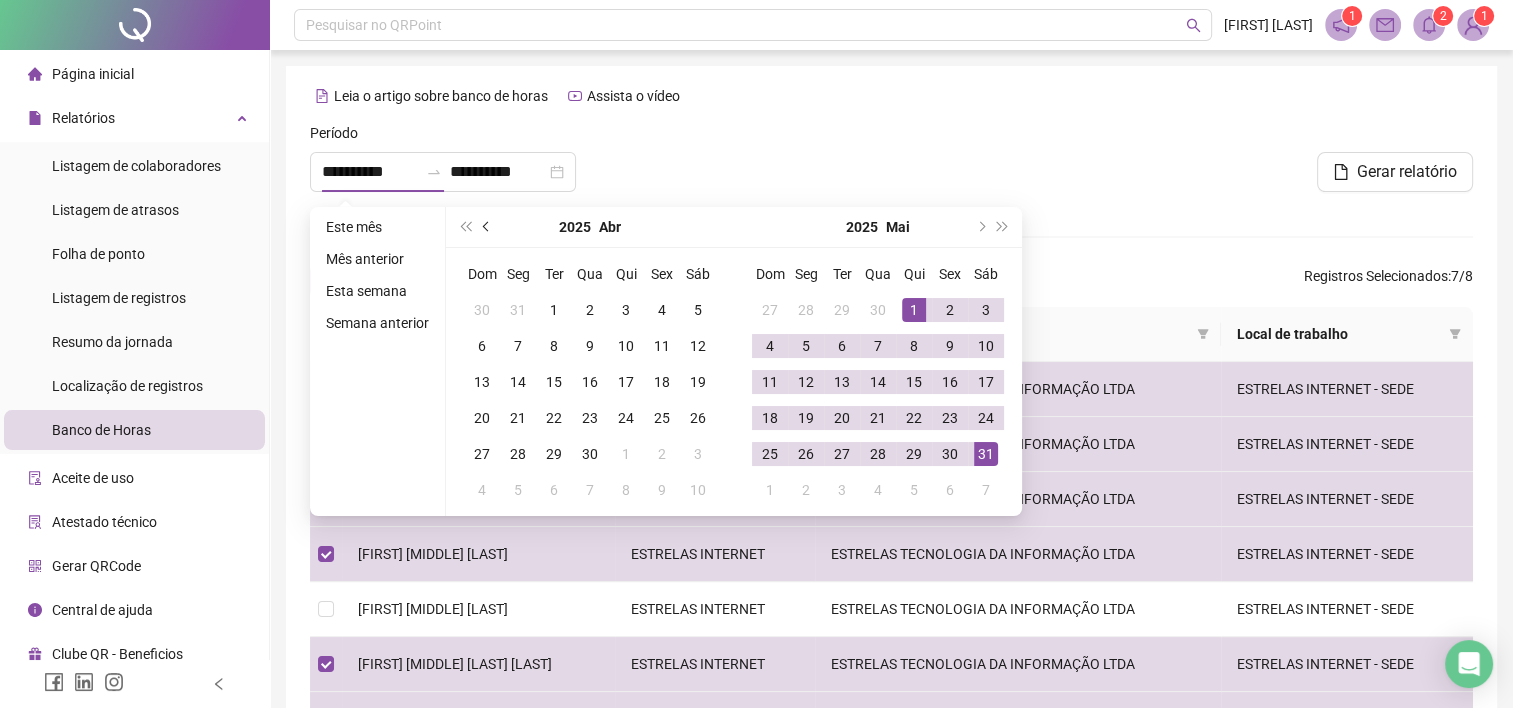click at bounding box center [488, 227] 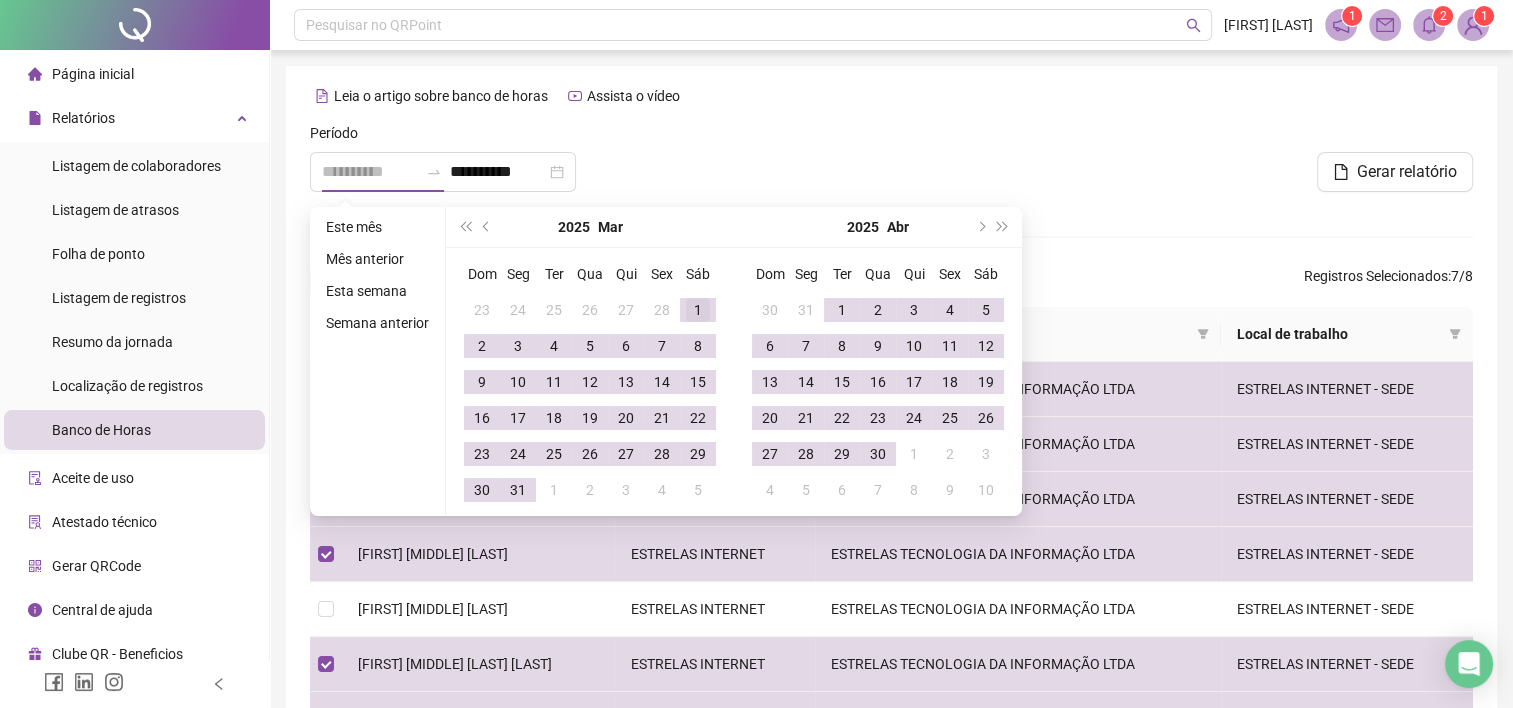 type on "**********" 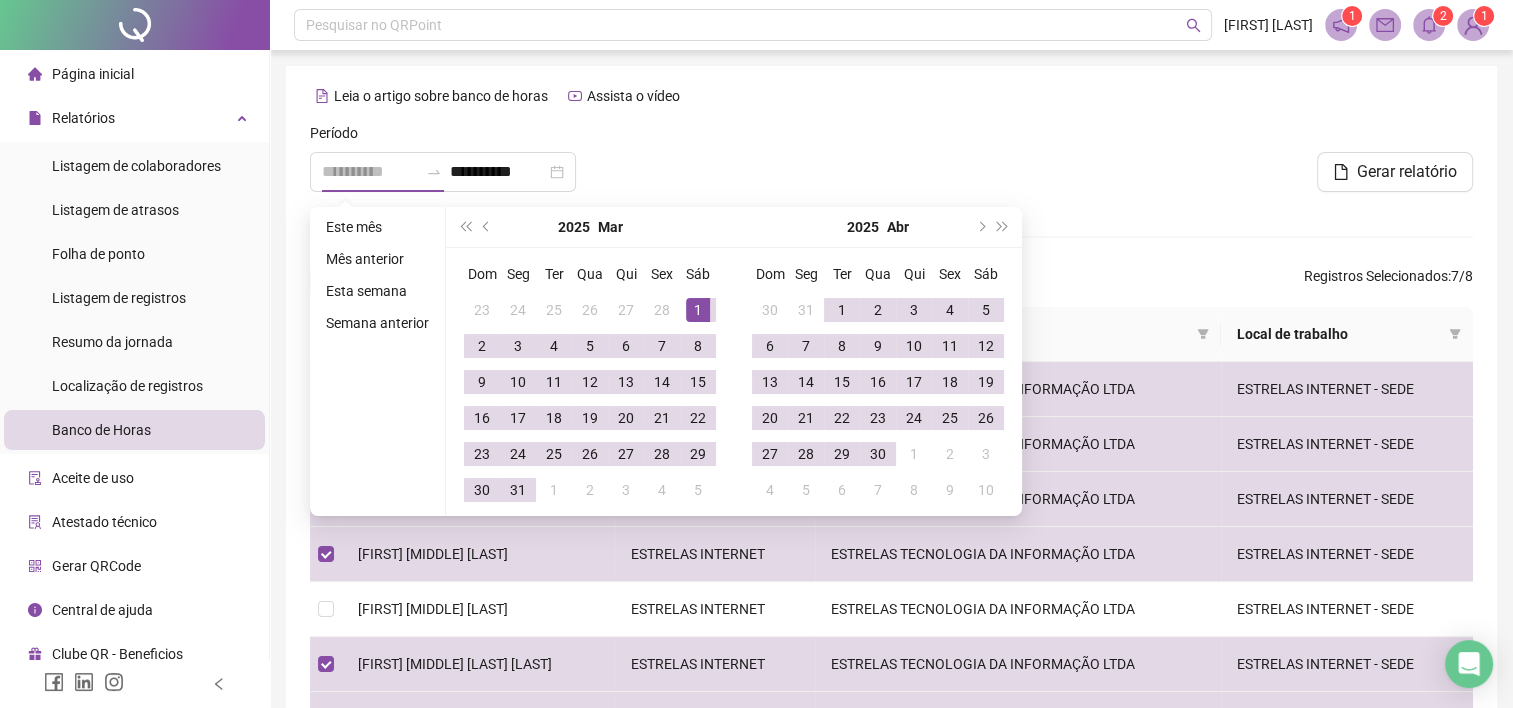 click on "1" at bounding box center (698, 310) 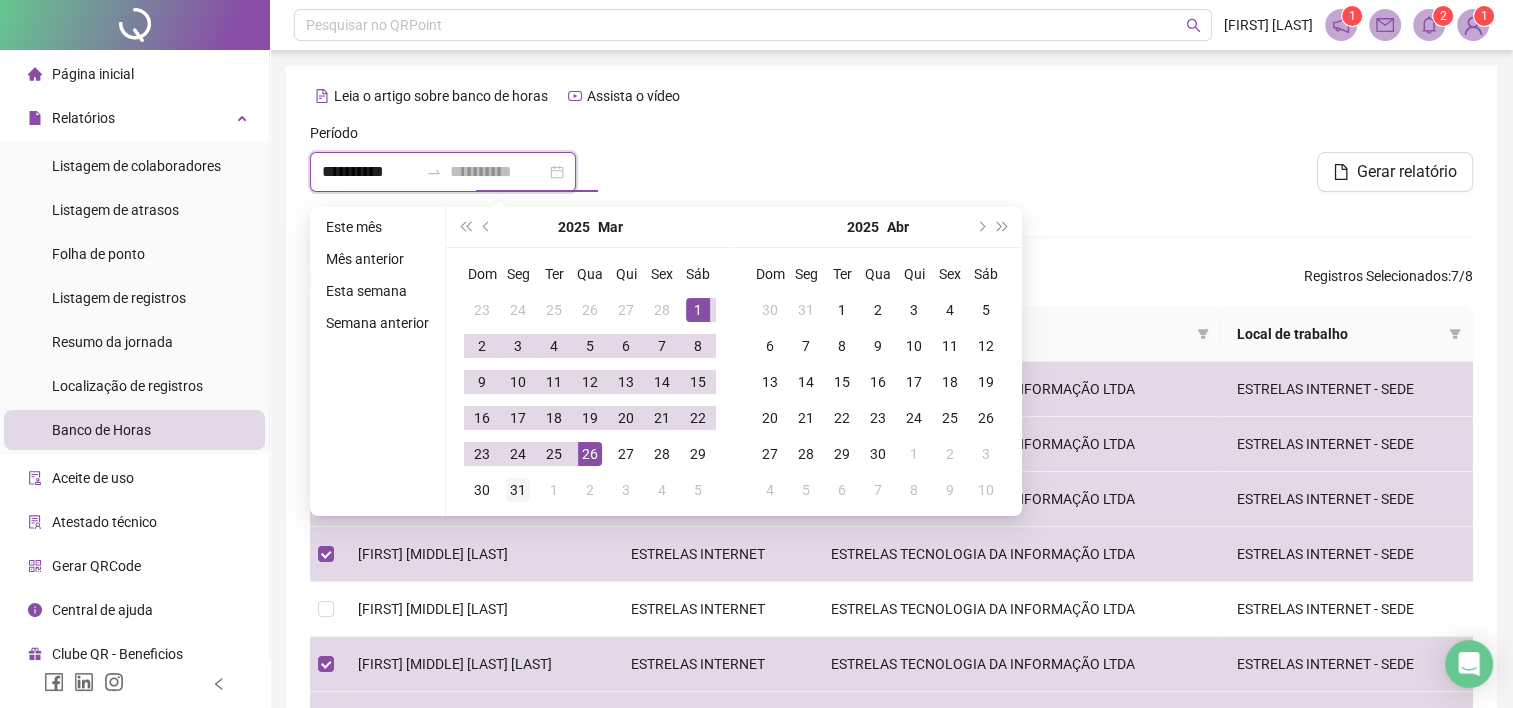 type on "**********" 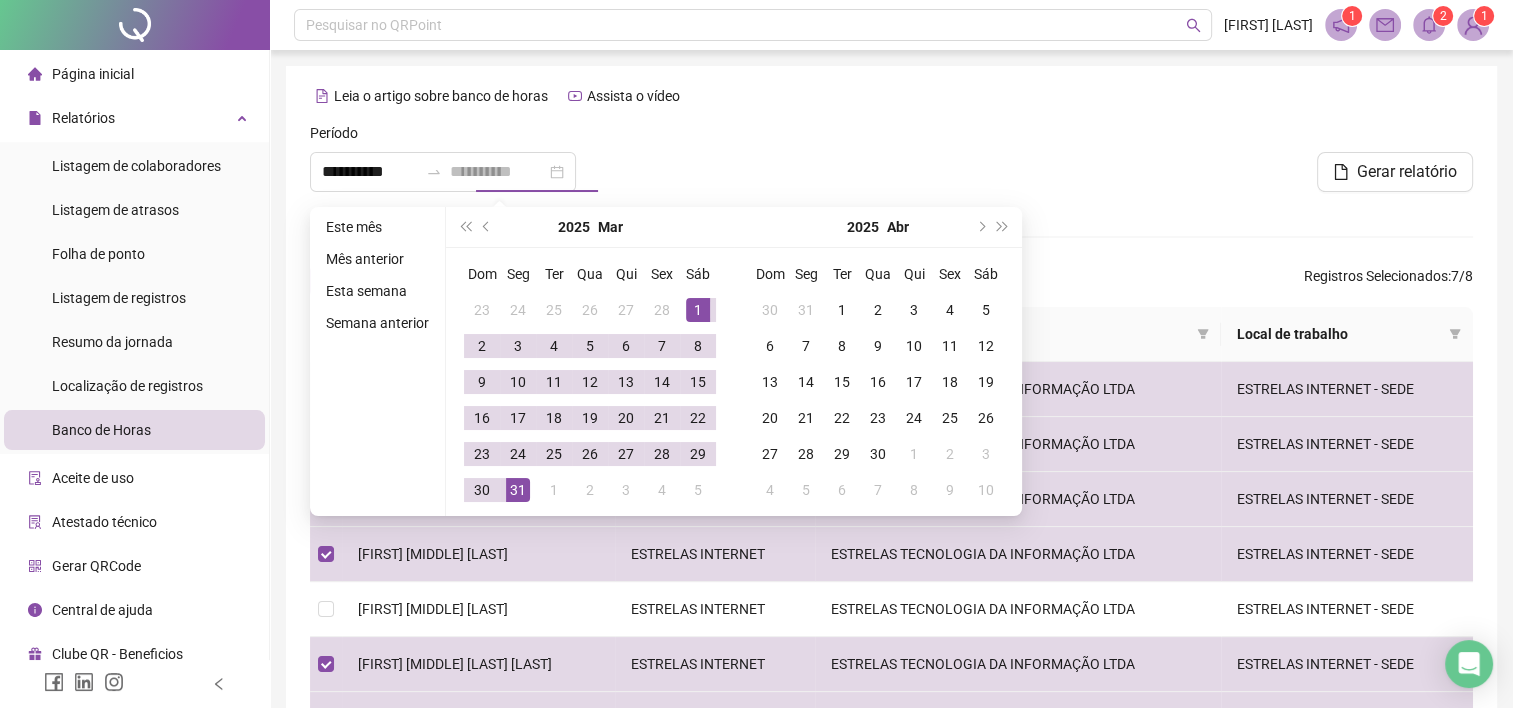 click on "31" at bounding box center [518, 490] 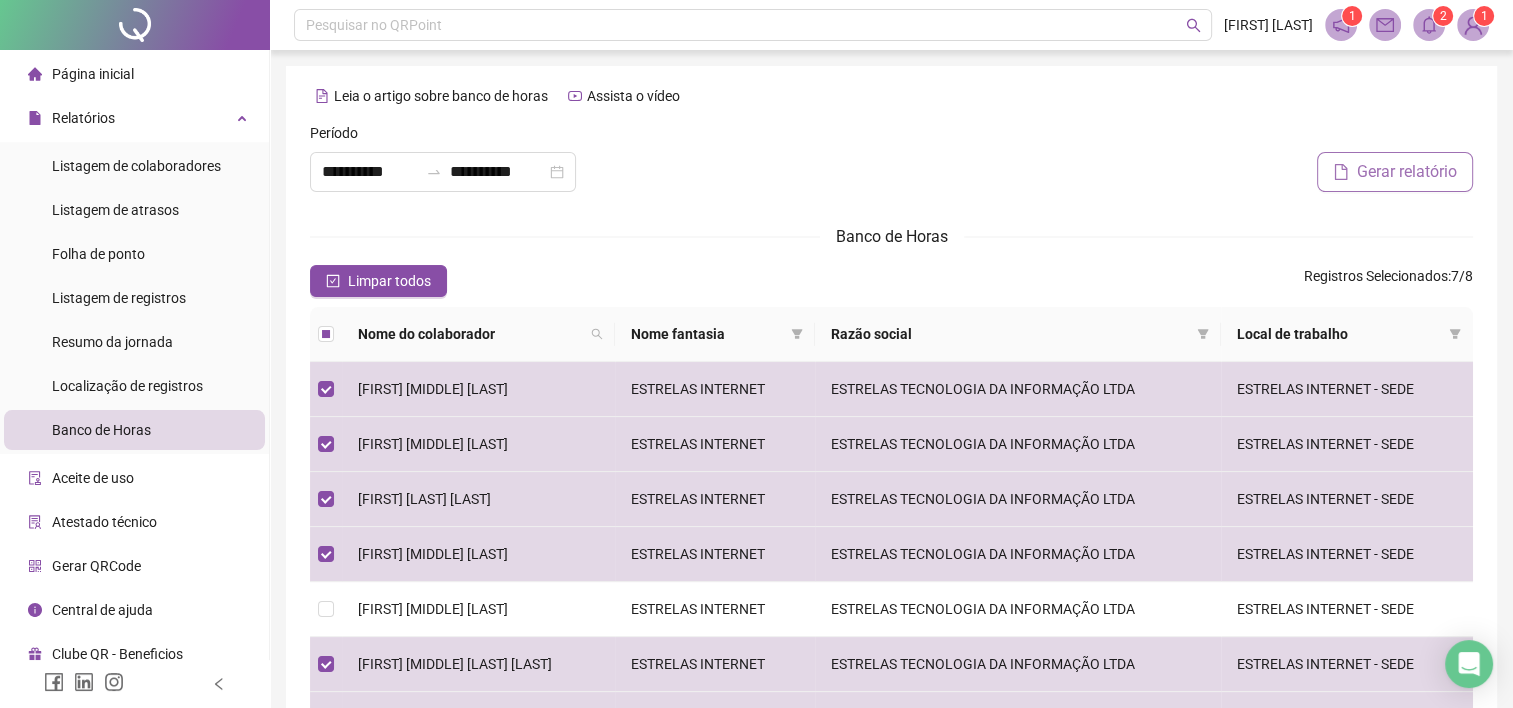 click on "Gerar relatório" at bounding box center [1407, 172] 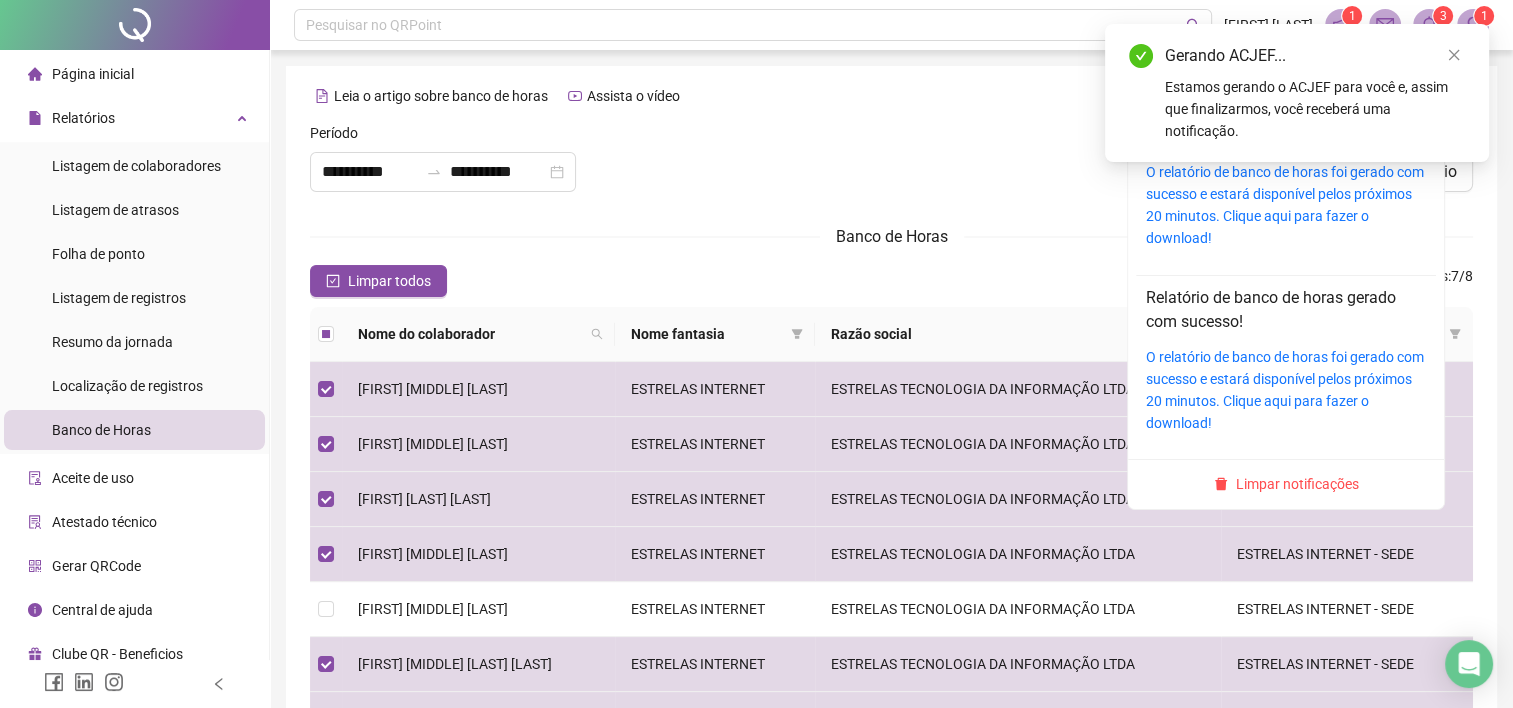 click 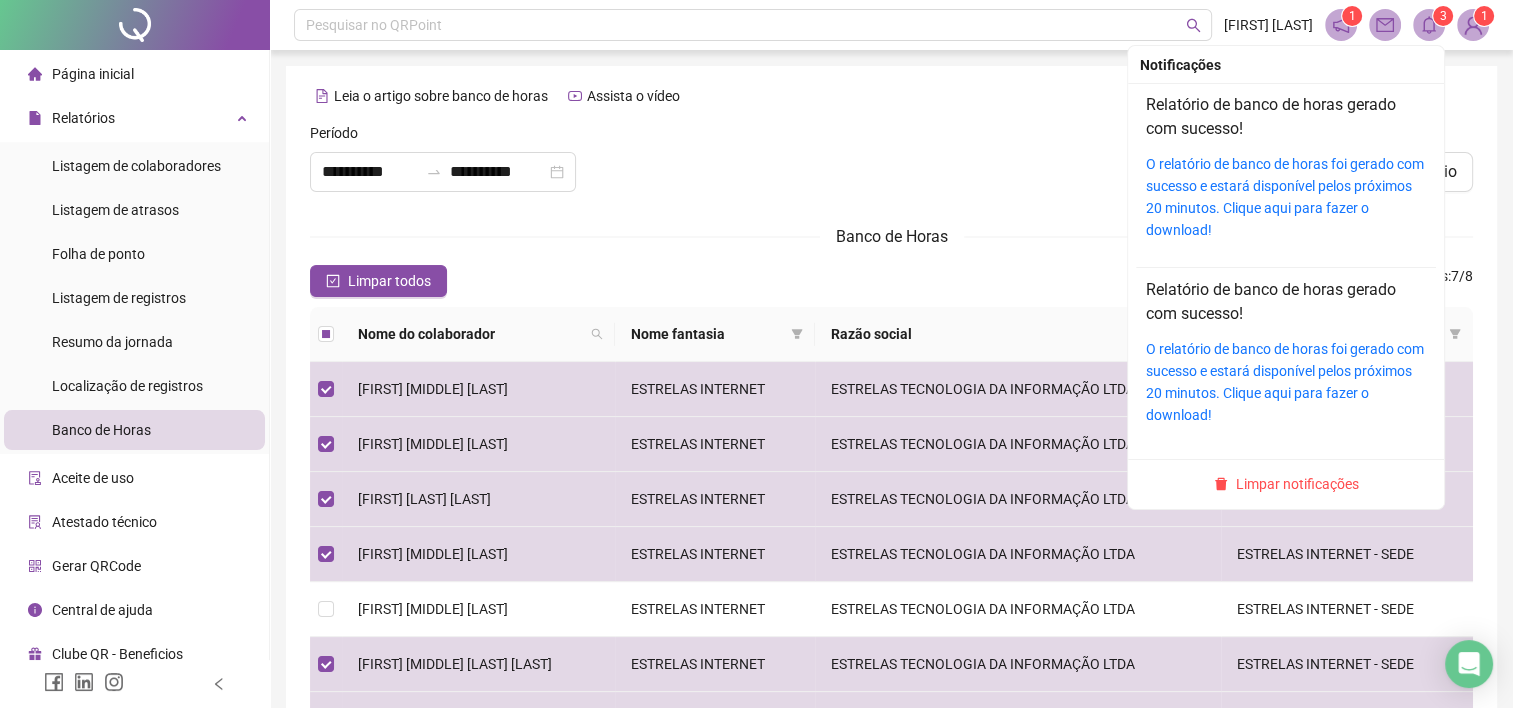 scroll, scrollTop: 0, scrollLeft: 0, axis: both 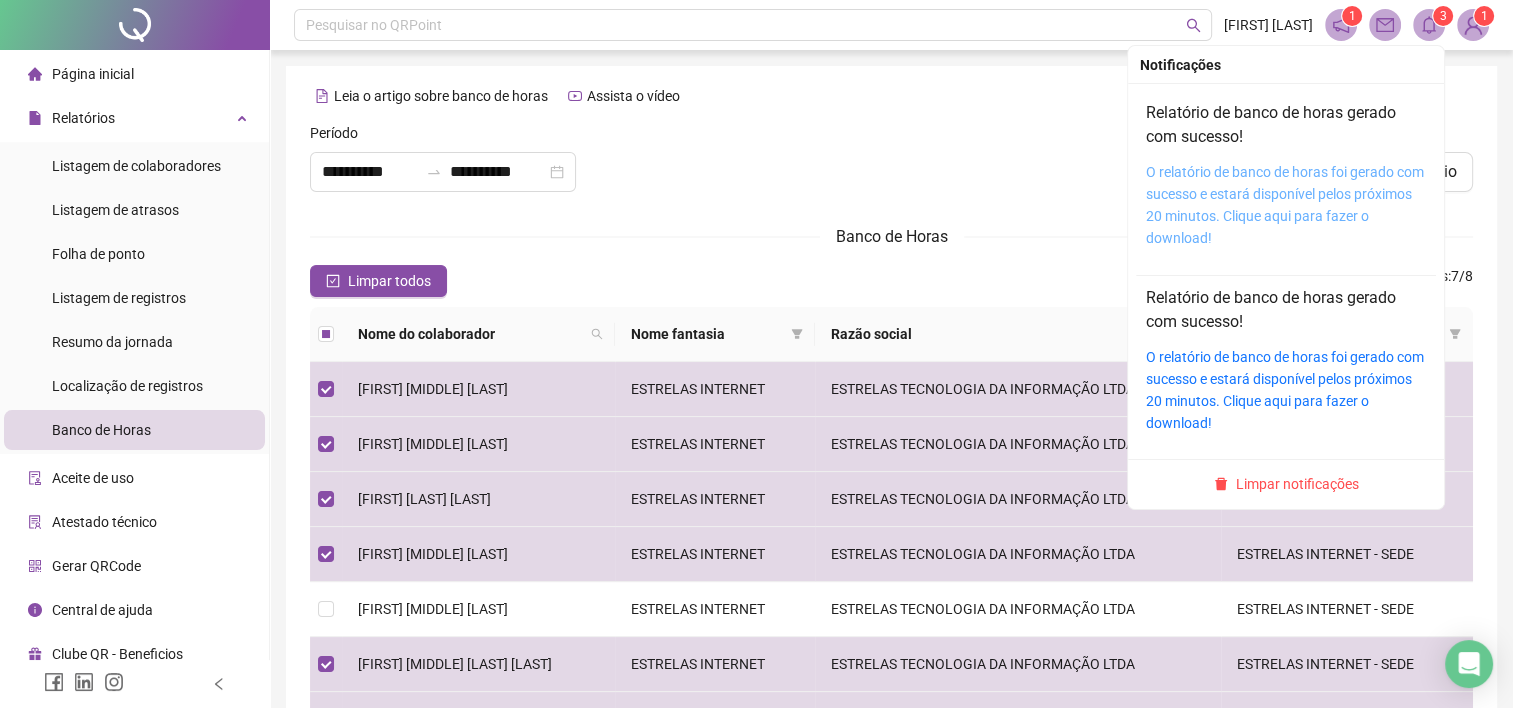click on "O relatório de banco de horas foi gerado com sucesso e estará disponível pelos próximos 20 minutos.
Clique aqui para fazer o download!" at bounding box center (1285, 205) 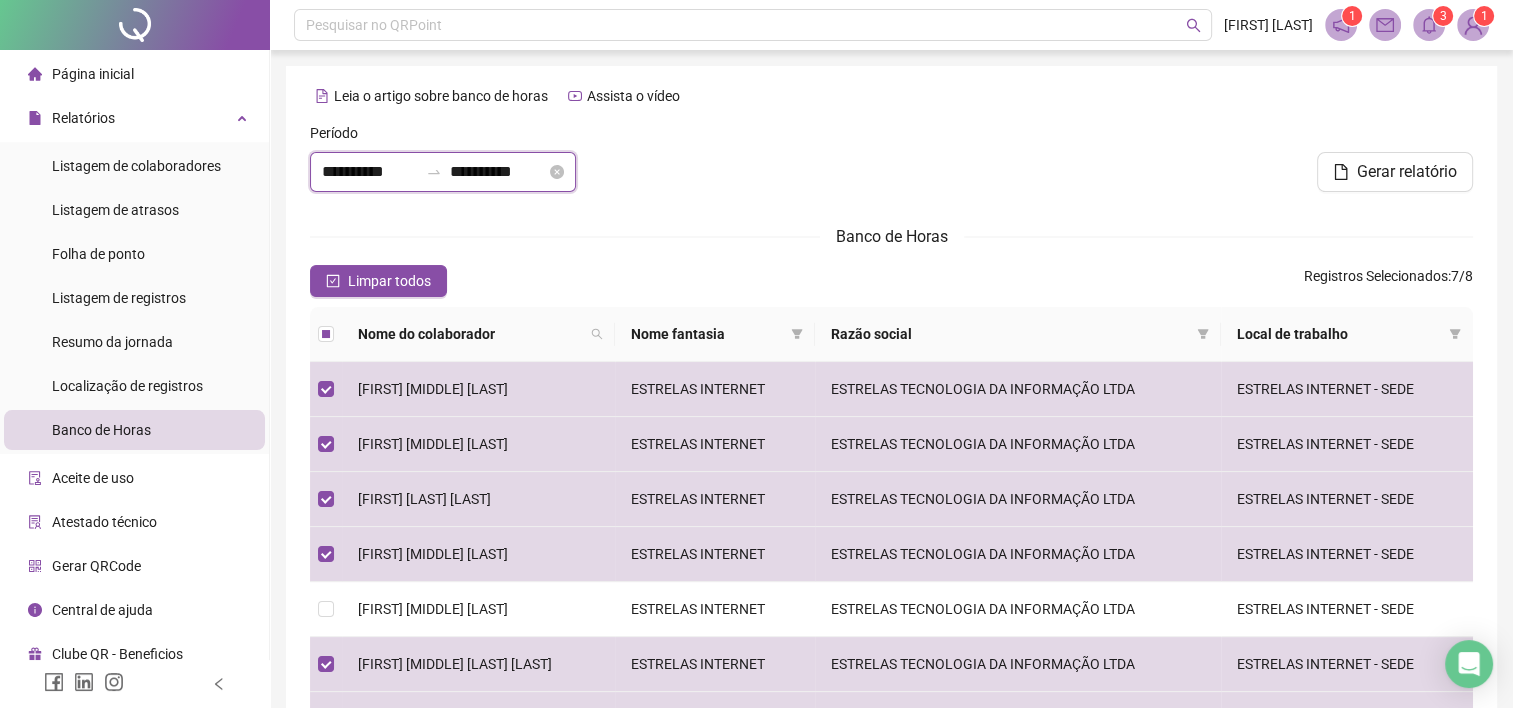 click on "**********" at bounding box center [370, 172] 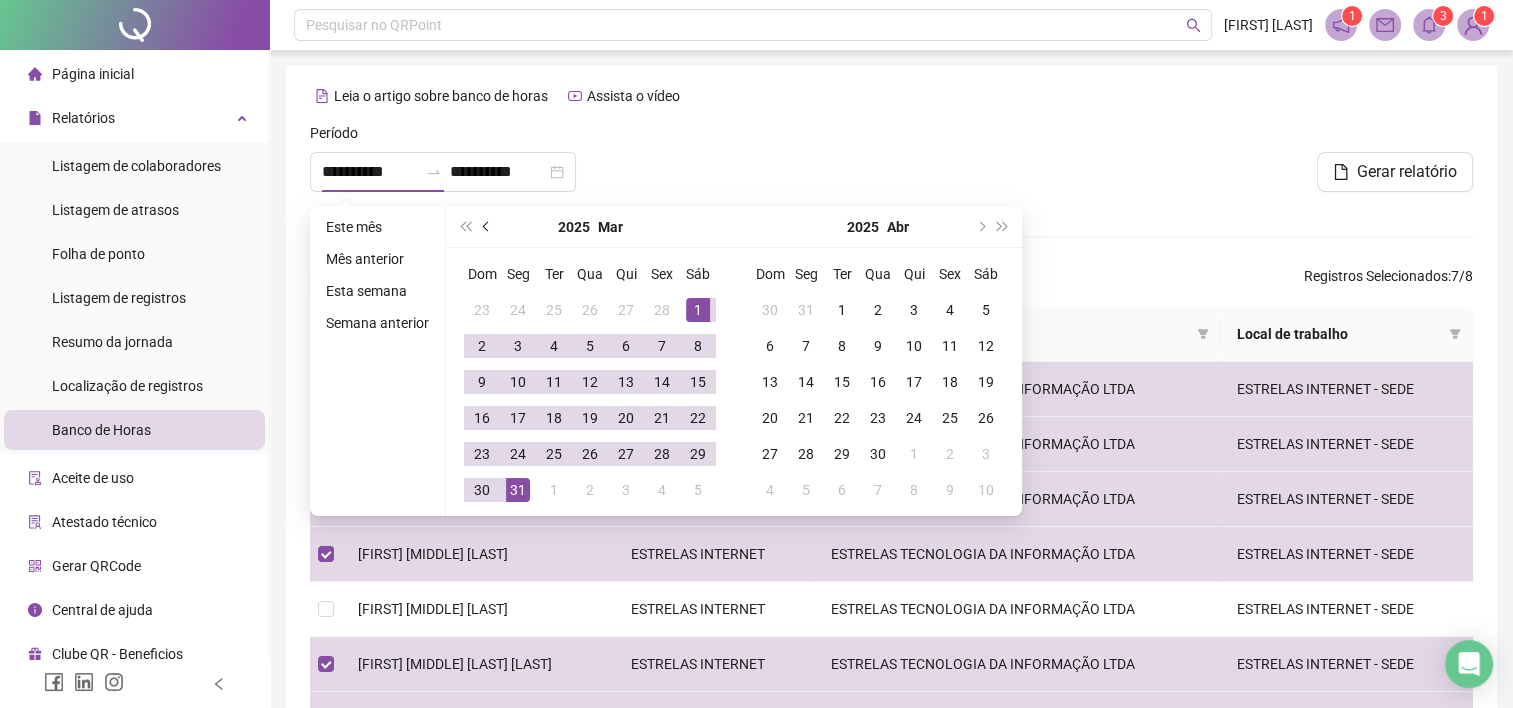 click at bounding box center [488, 227] 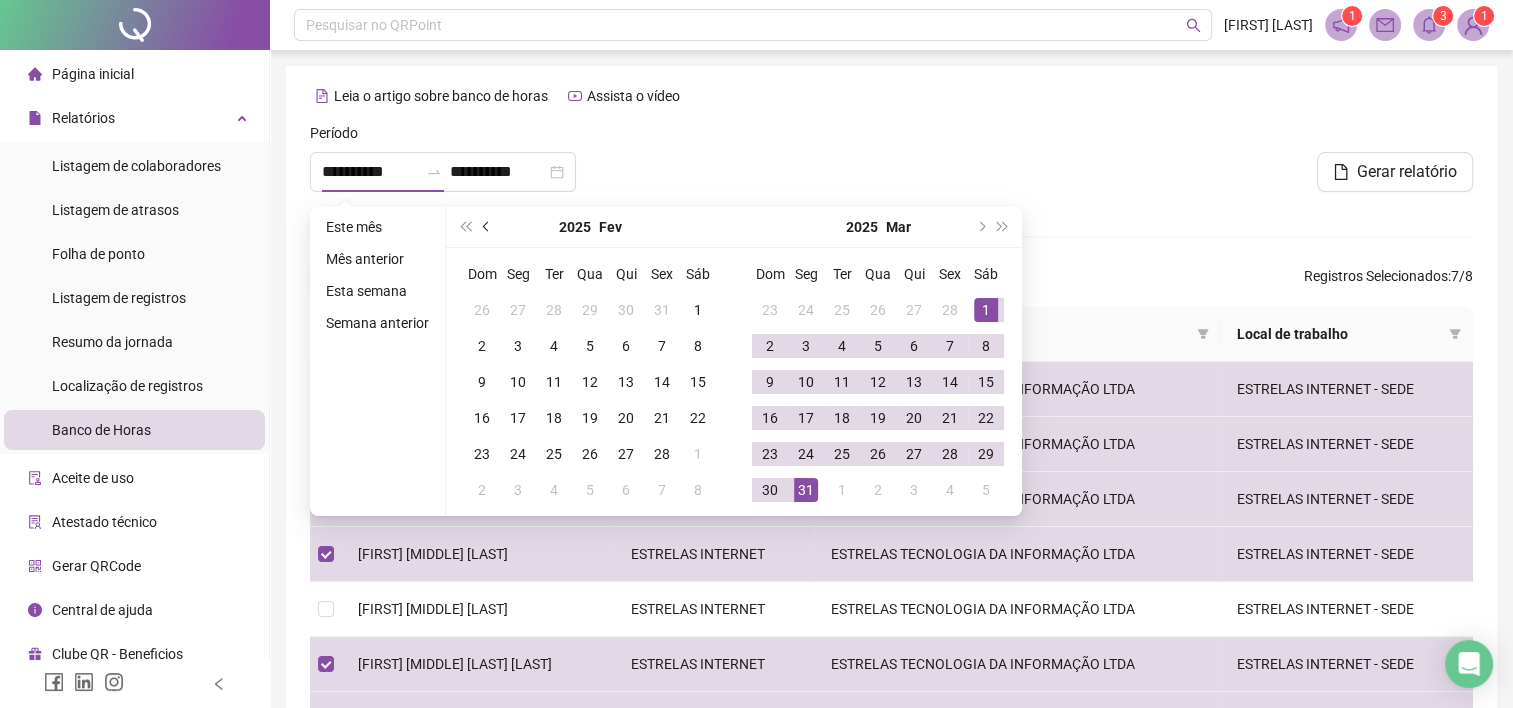 click at bounding box center (488, 227) 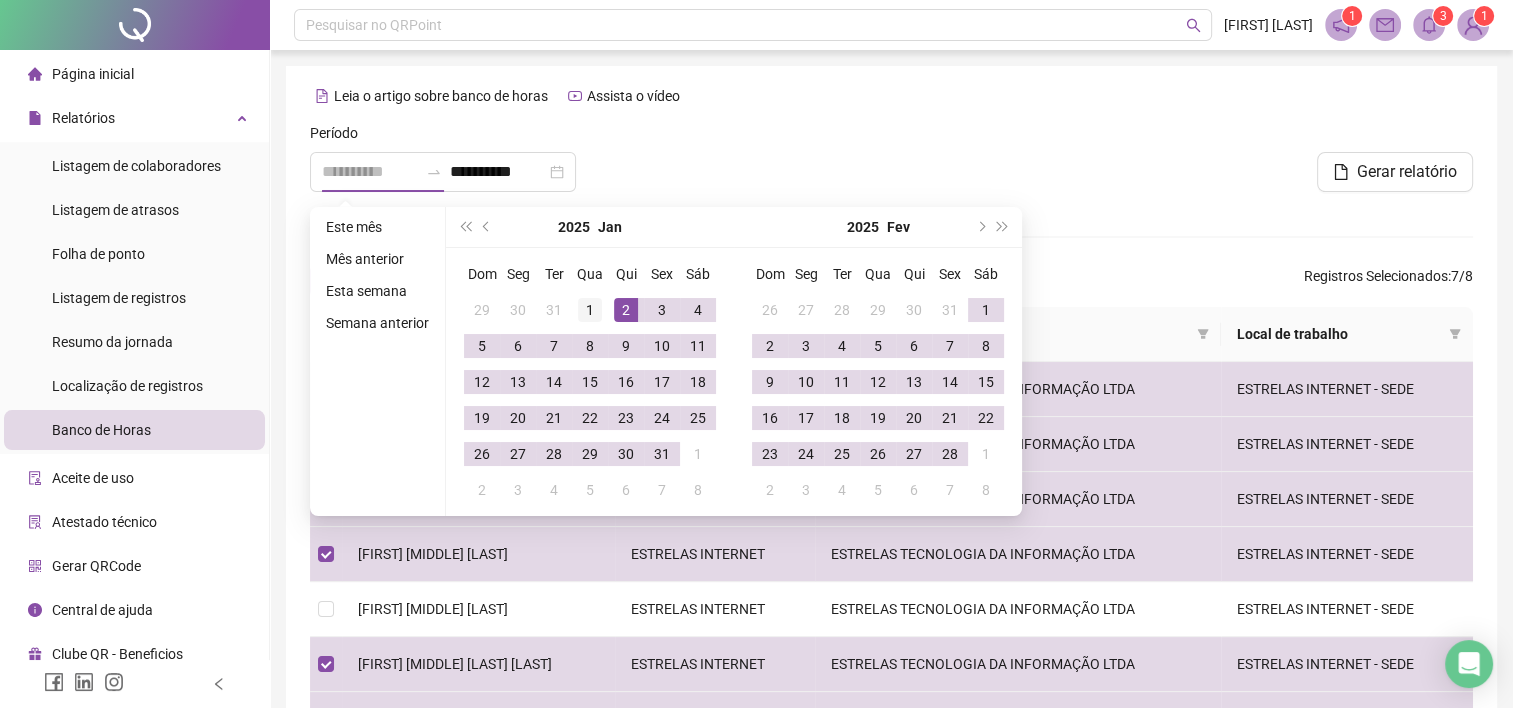 type on "**********" 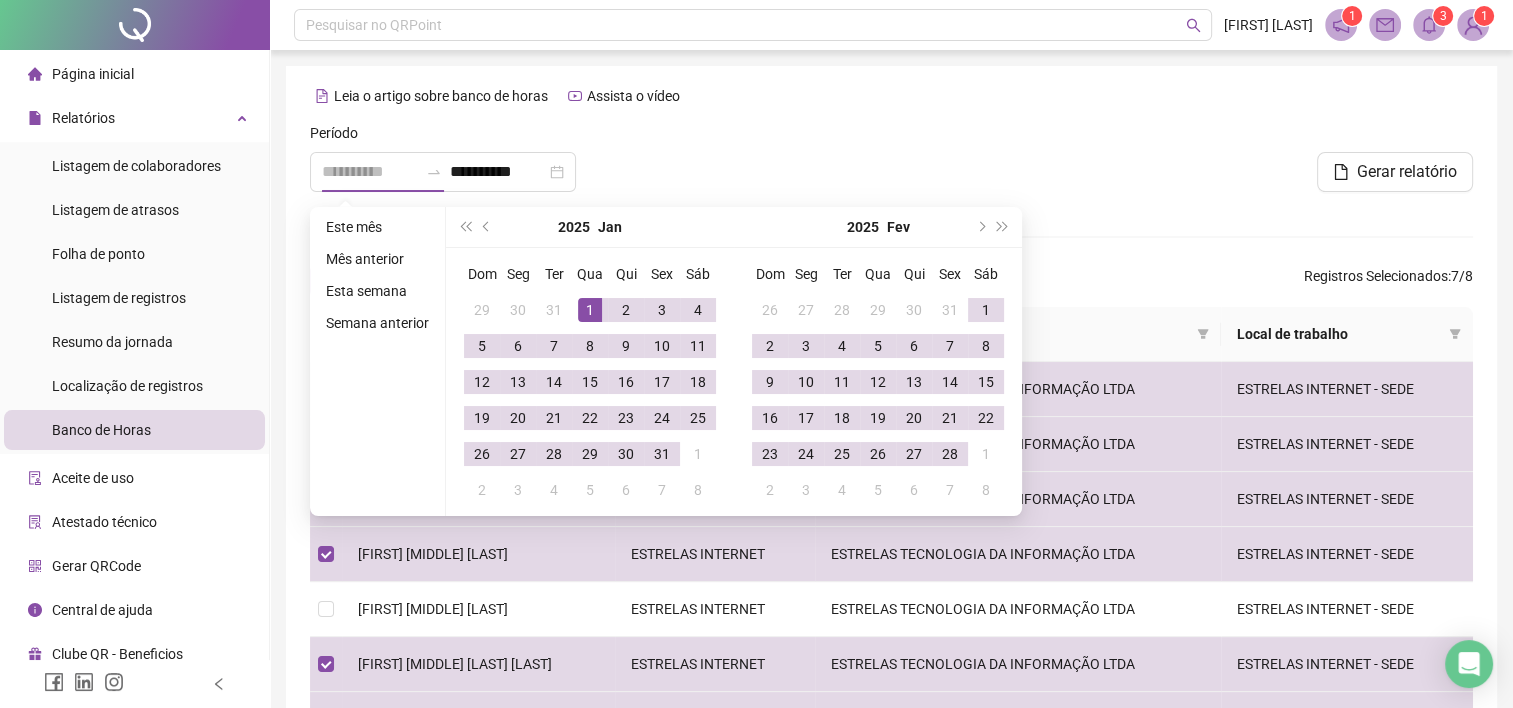 click on "1" at bounding box center [590, 310] 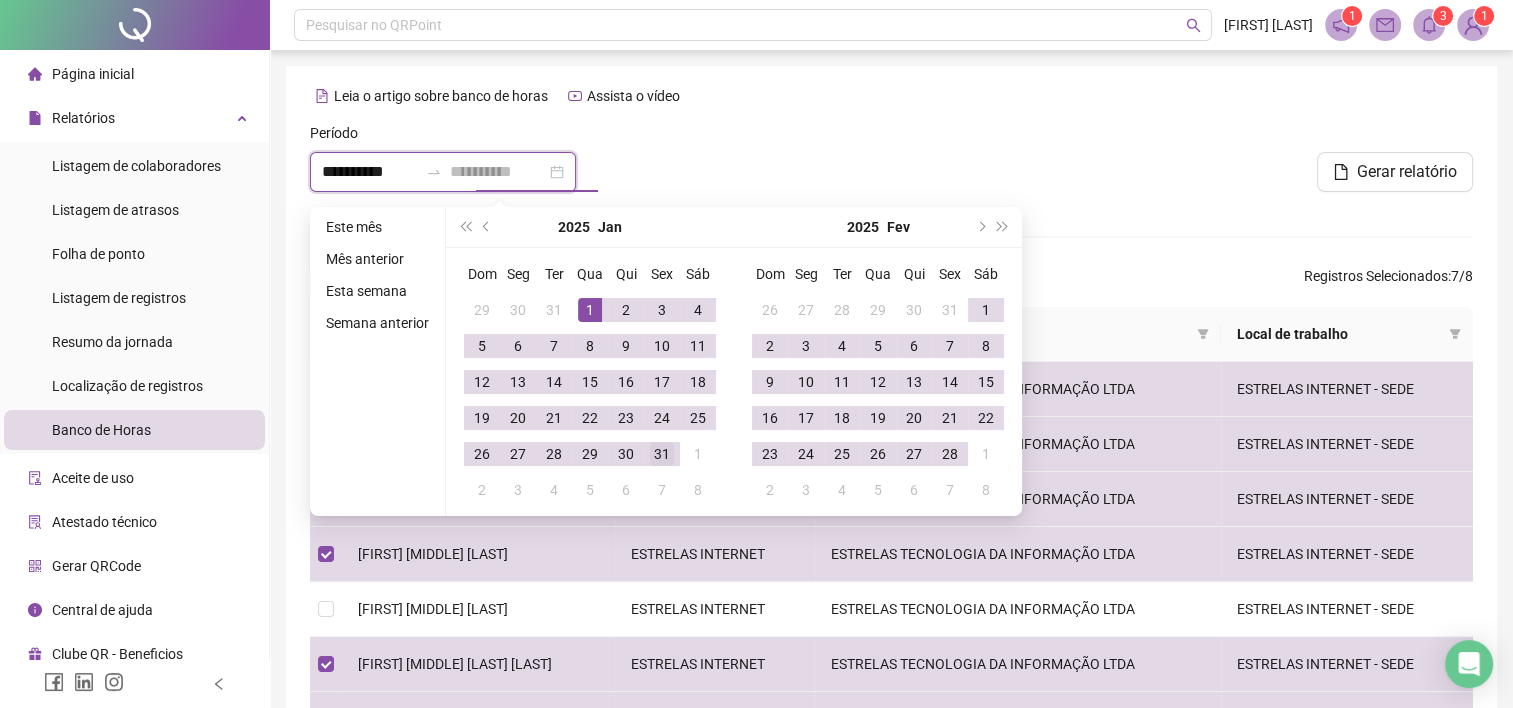 type on "**********" 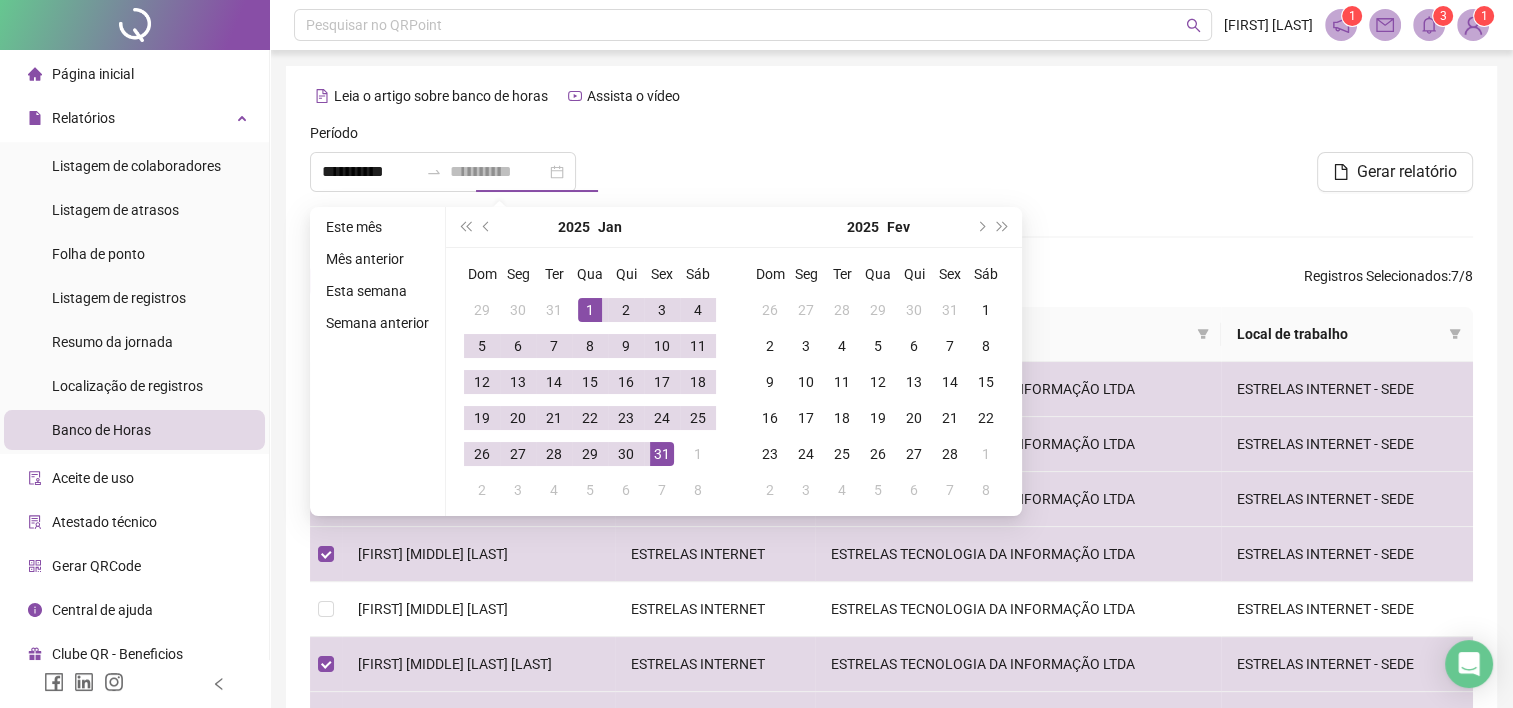 click on "31" at bounding box center [662, 454] 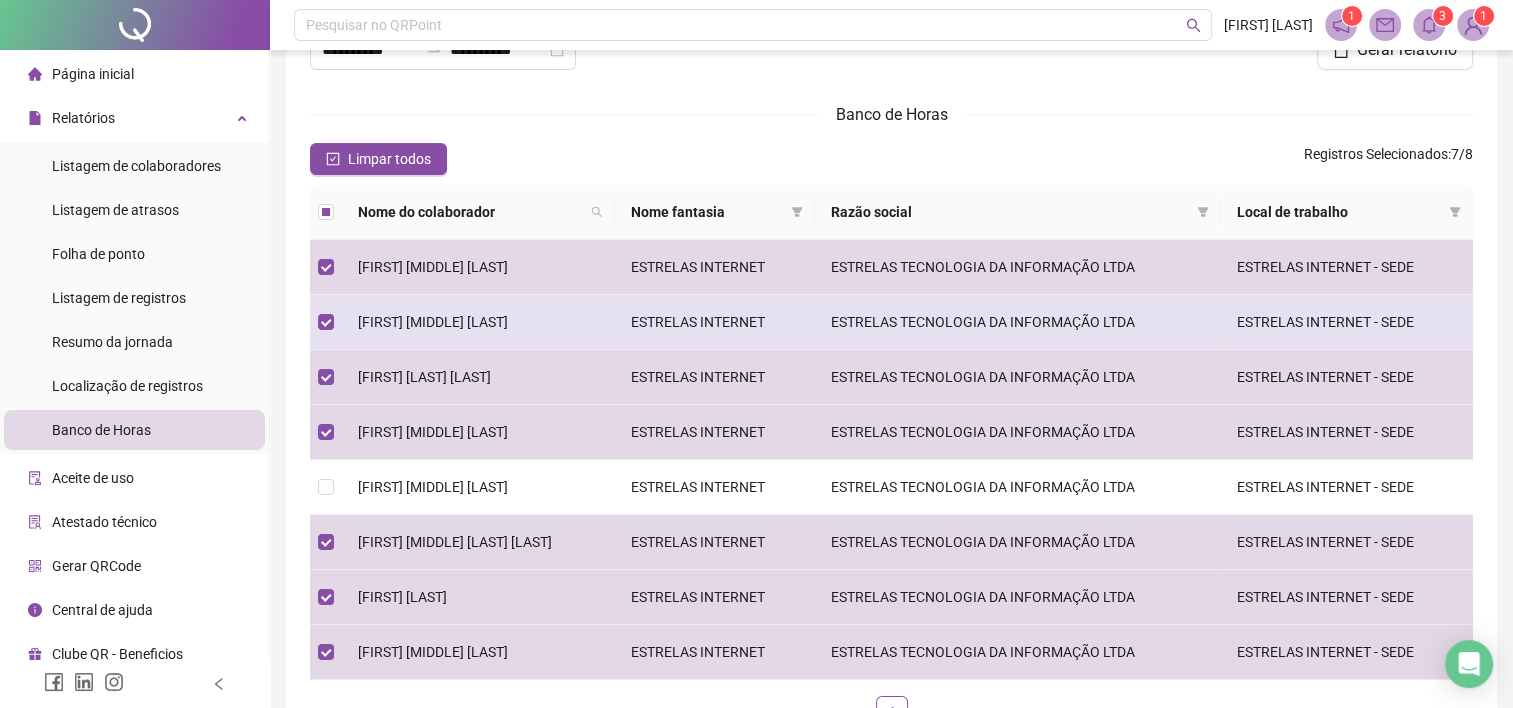 scroll, scrollTop: 0, scrollLeft: 0, axis: both 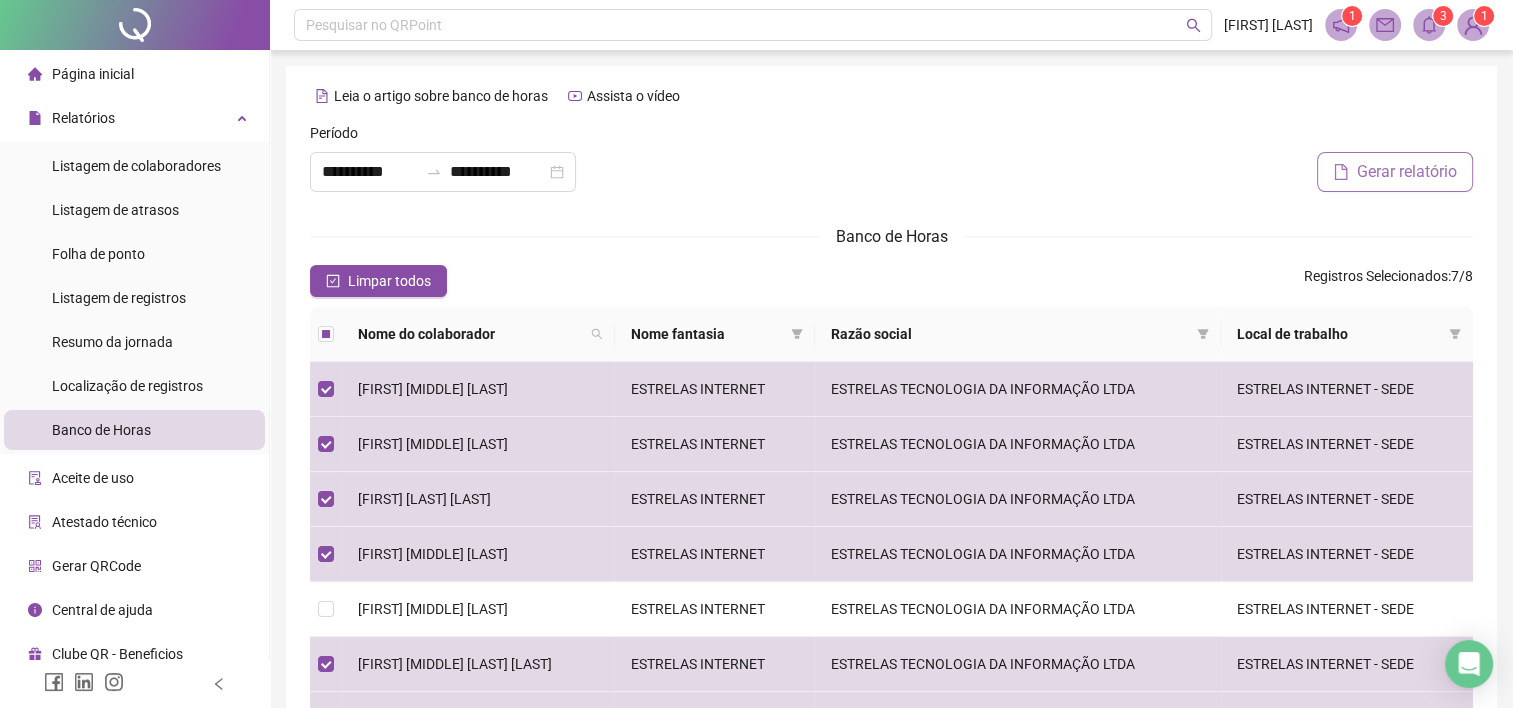 click on "Gerar relatório" at bounding box center (1407, 172) 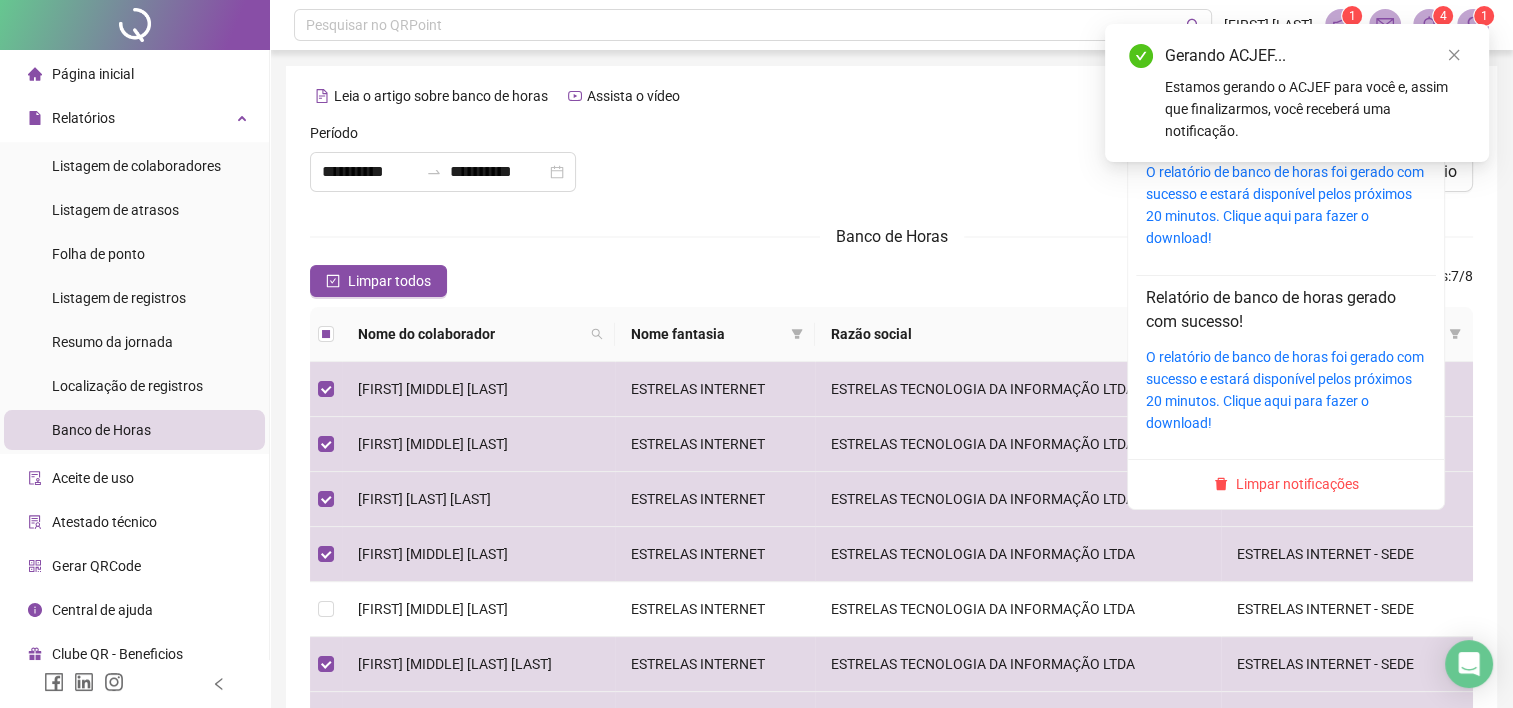 click 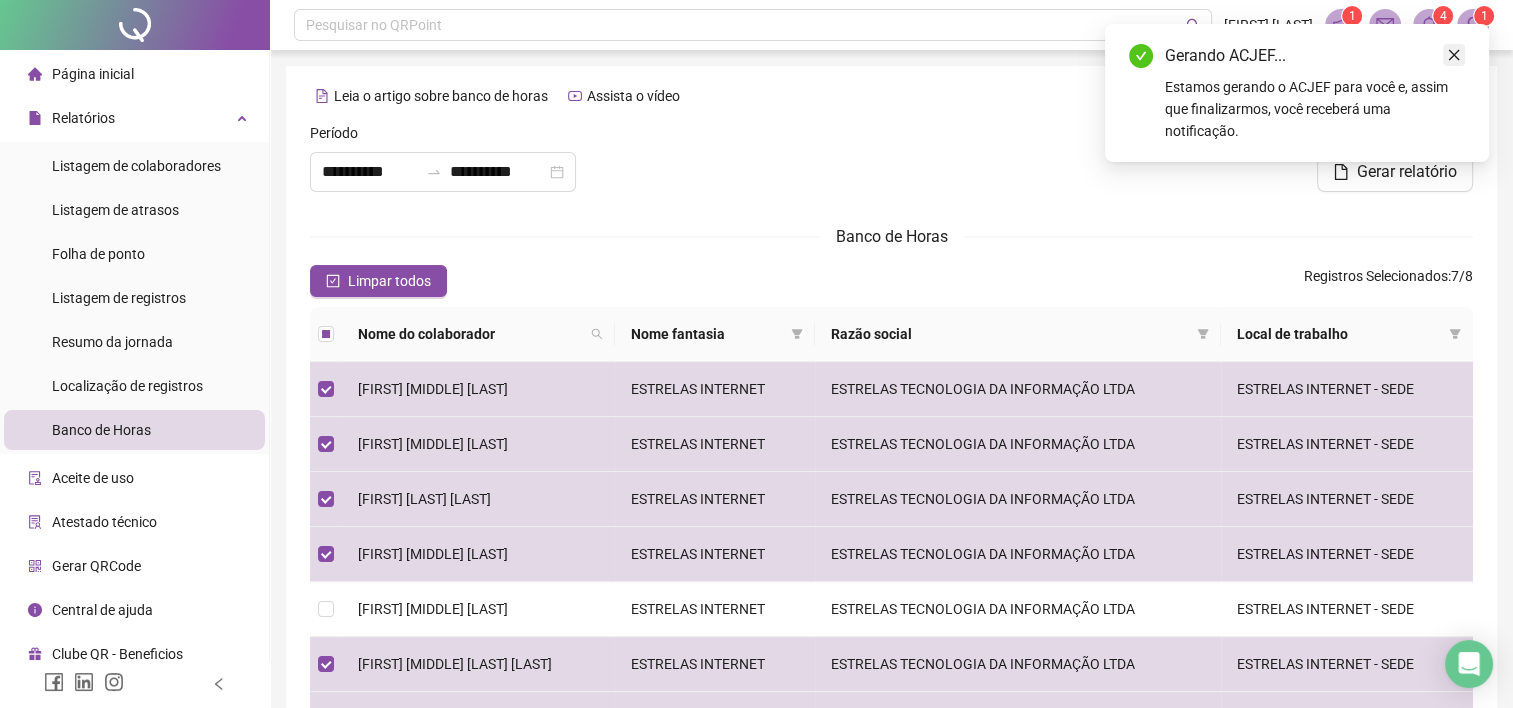 click 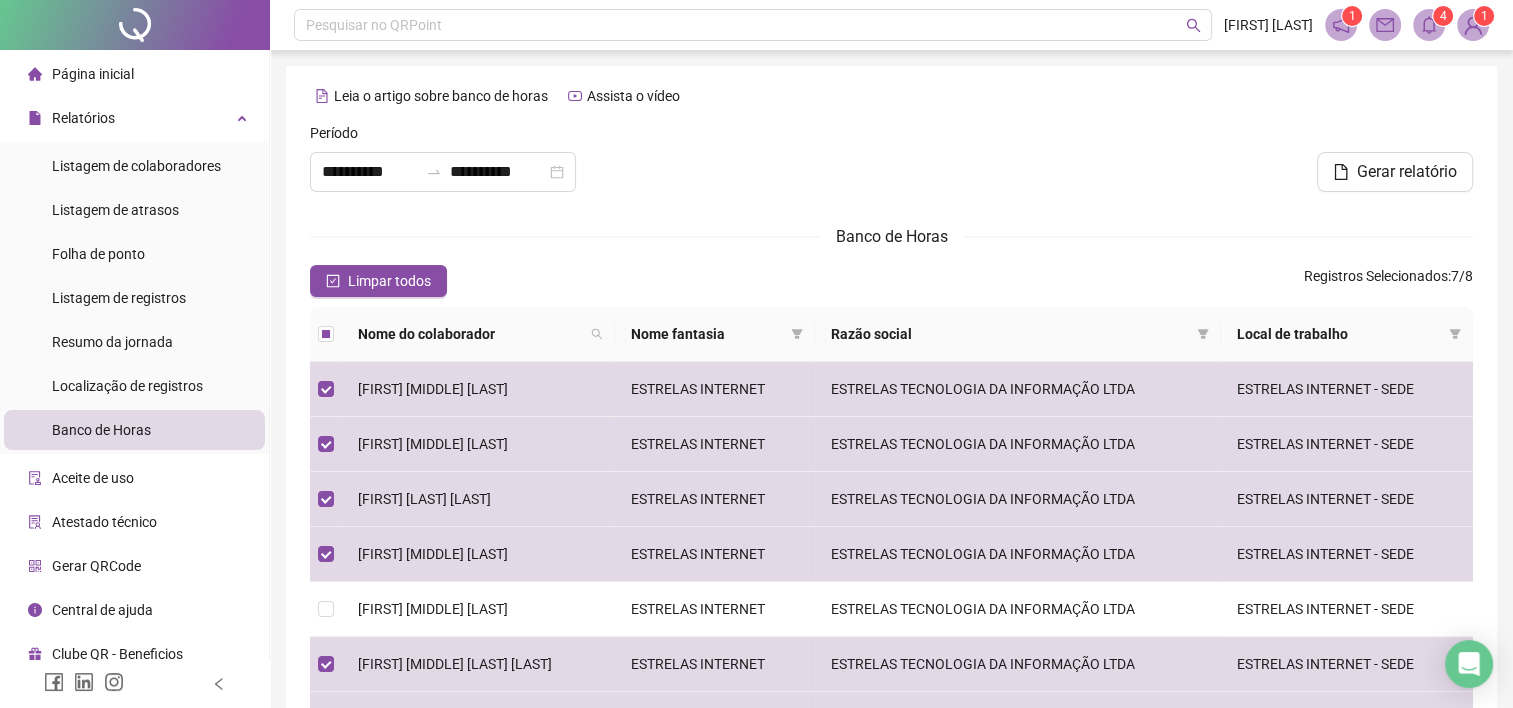 click 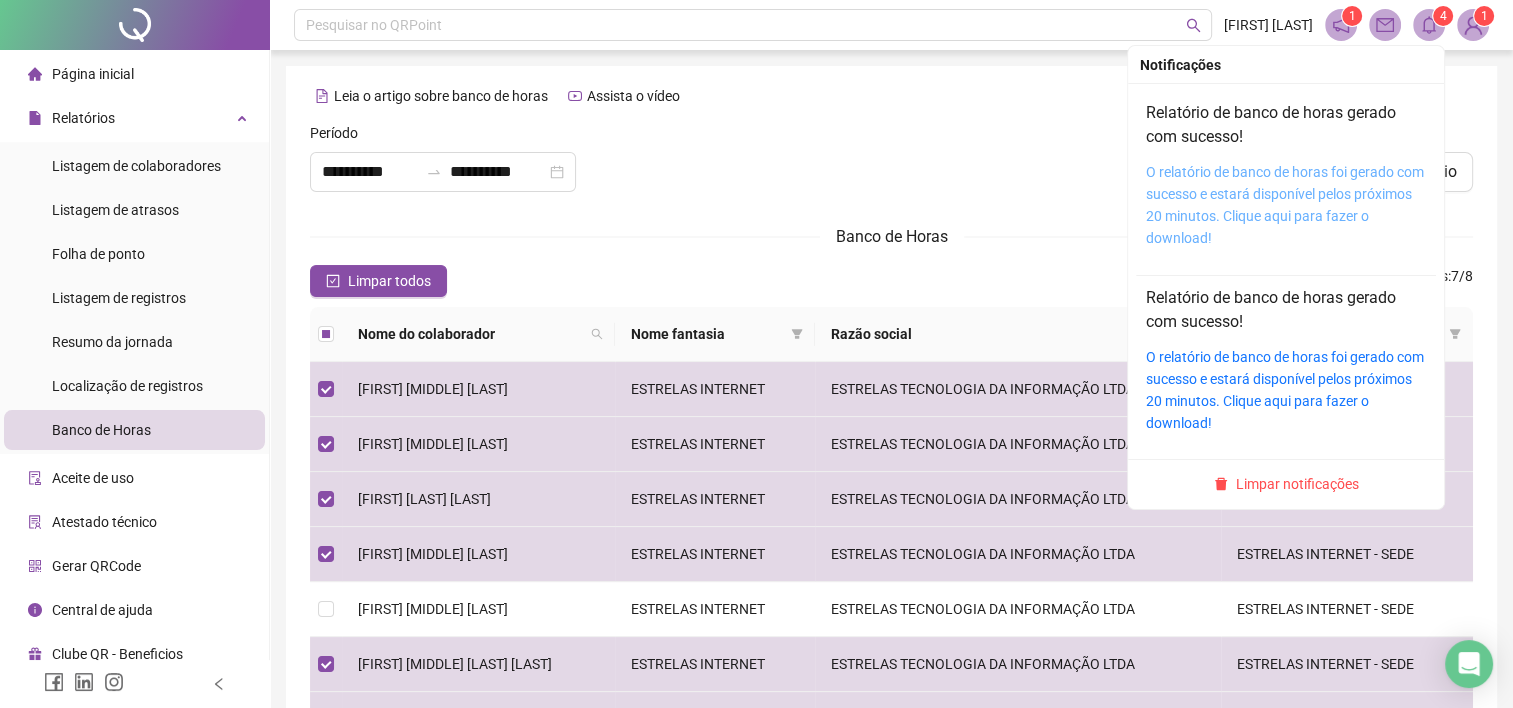 click on "O relatório de banco de horas foi gerado com sucesso e estará disponível pelos próximos 20 minutos.
Clique aqui para fazer o download!" at bounding box center [1285, 205] 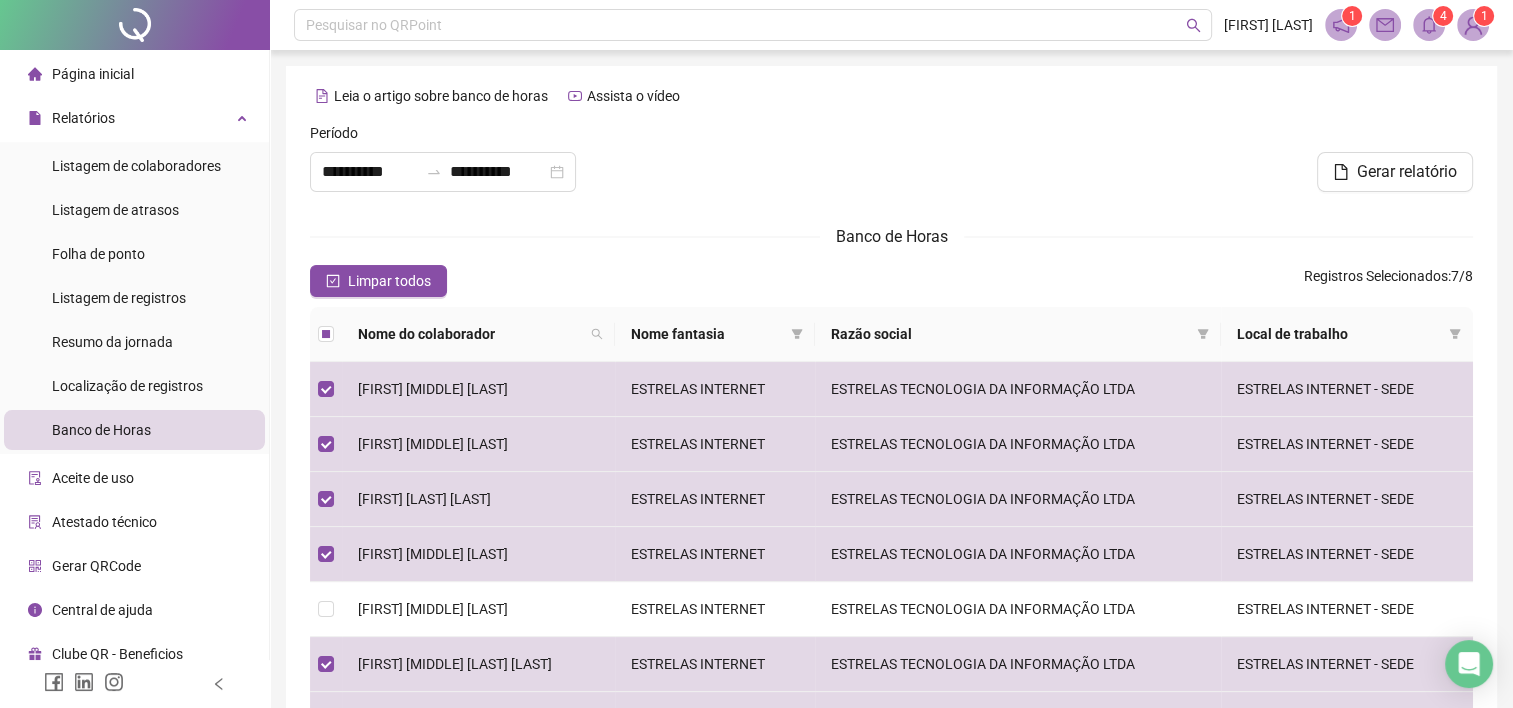 drag, startPoint x: 942, startPoint y: 130, endPoint x: 977, endPoint y: 130, distance: 35 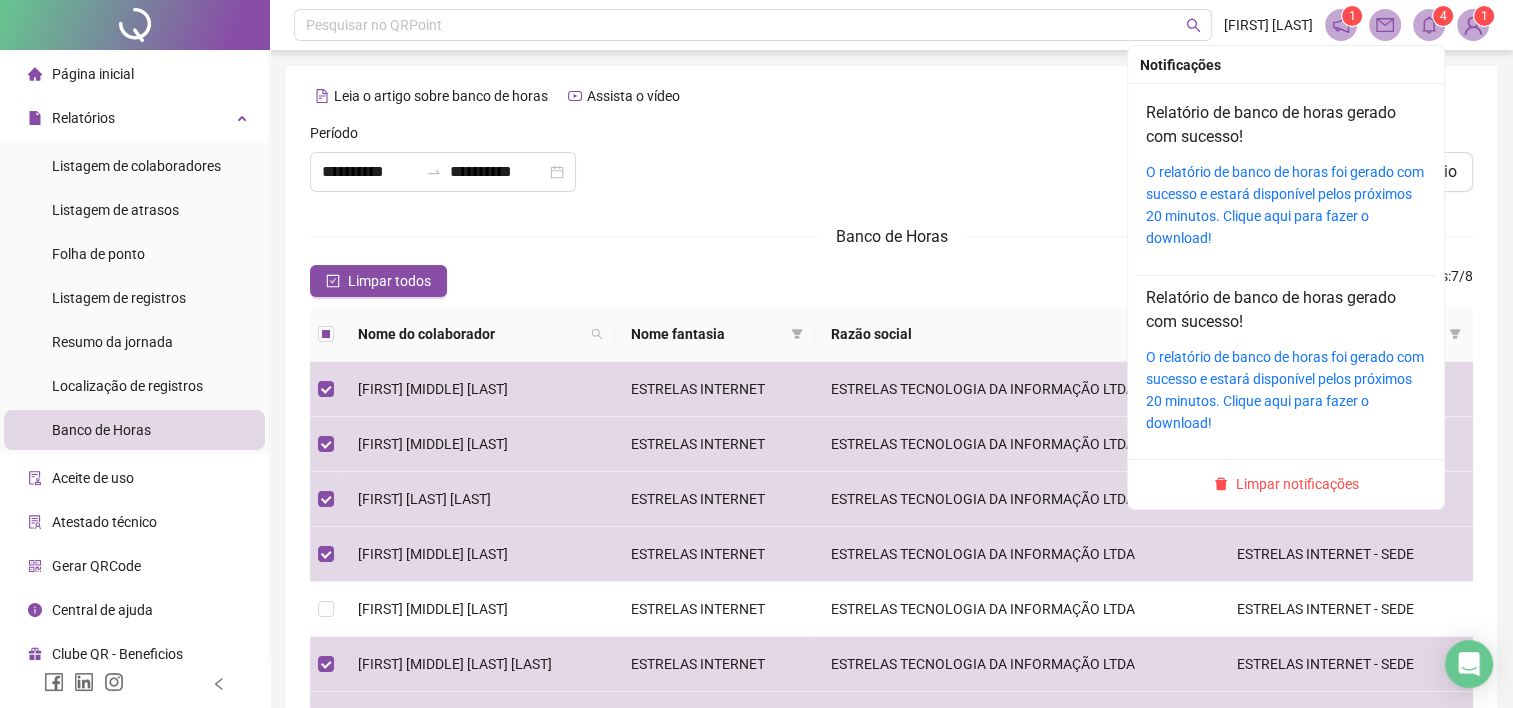 click 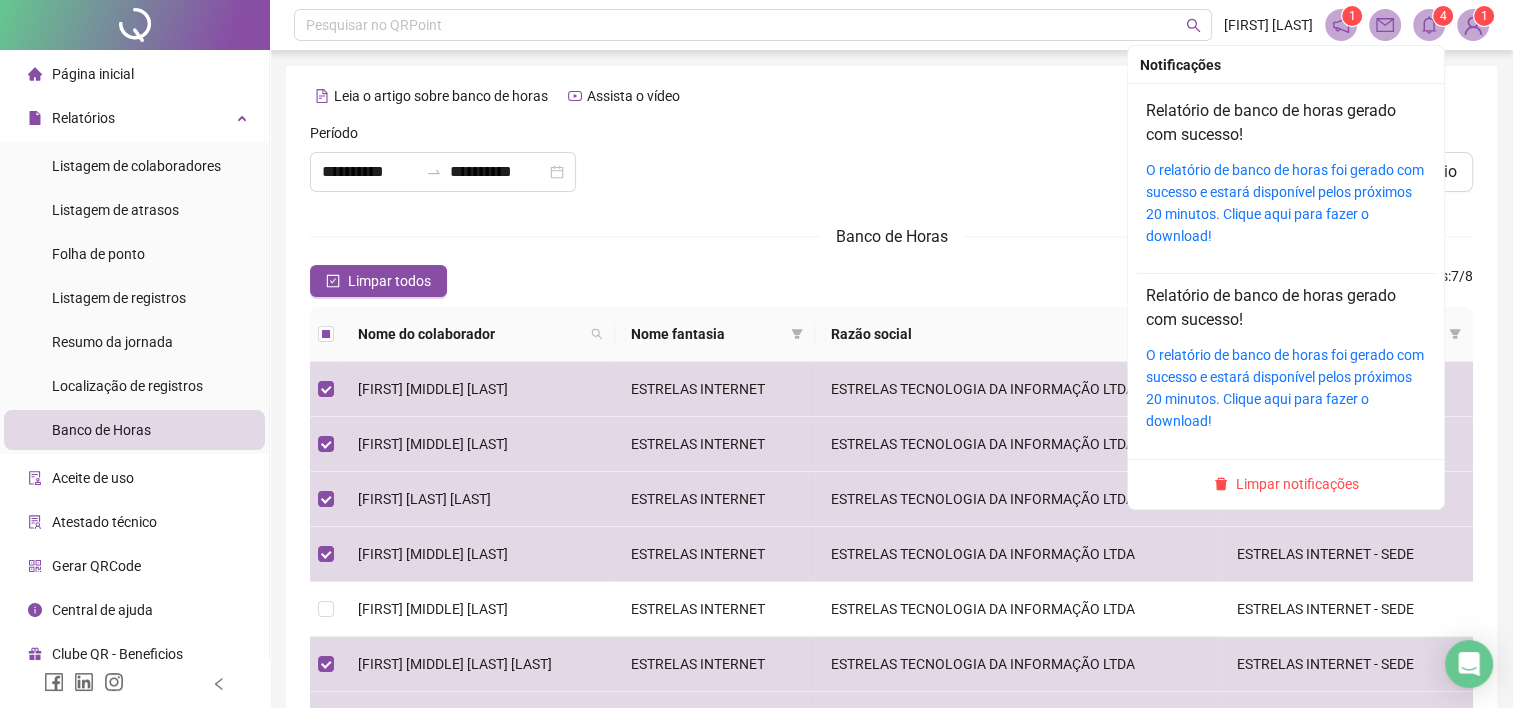 scroll, scrollTop: 378, scrollLeft: 0, axis: vertical 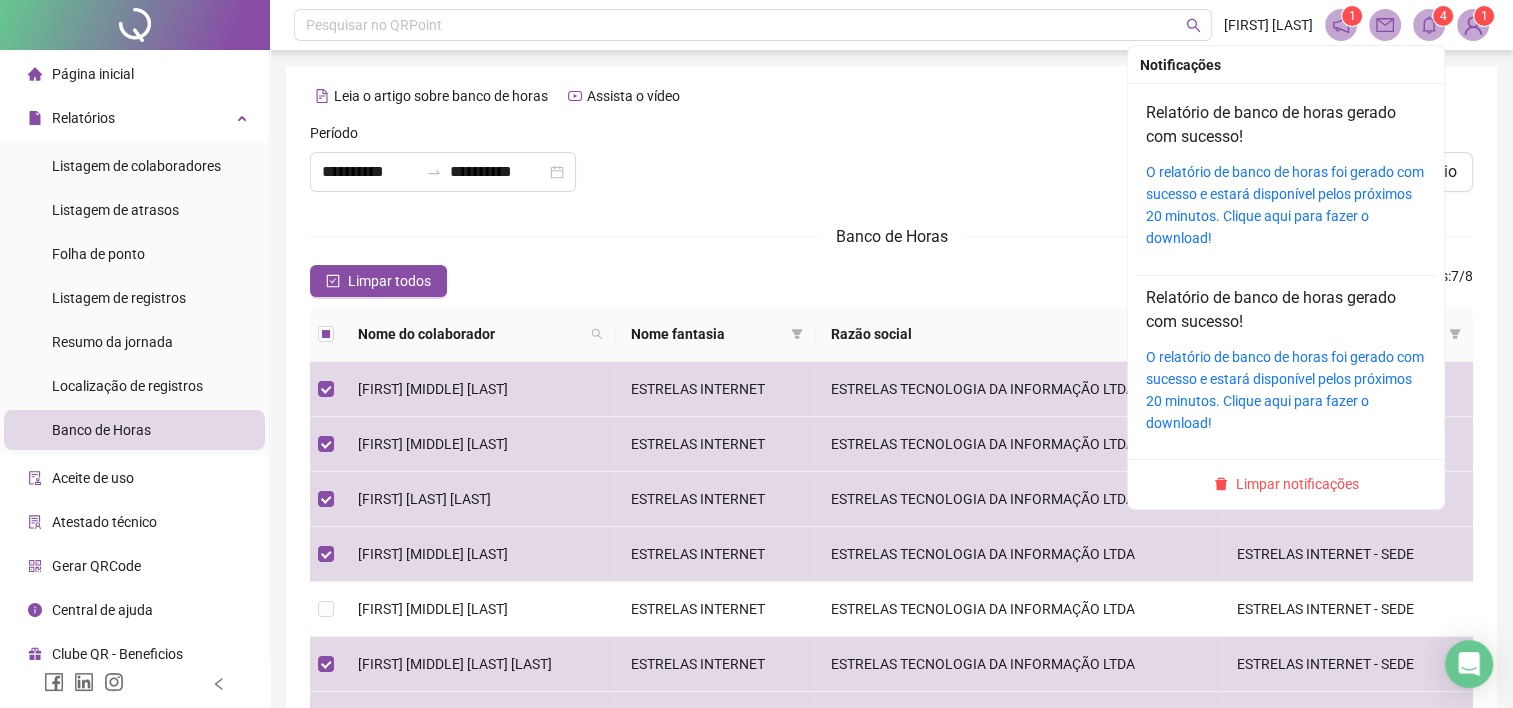 click on "O relatório de banco de horas foi gerado com sucesso e estará disponível pelos próximos 20 minutos.
Clique aqui para fazer o download!" at bounding box center (1286, 205) 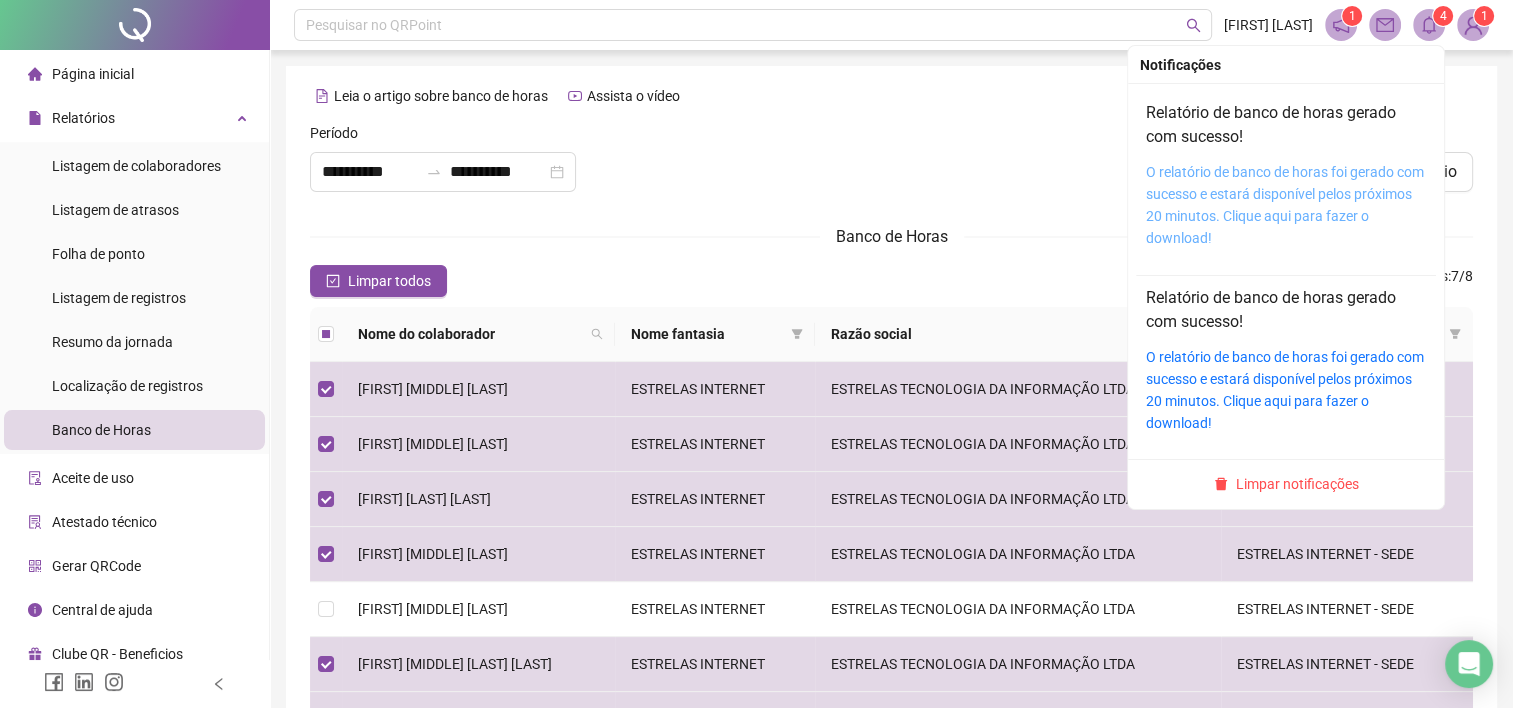 click on "O relatório de banco de horas foi gerado com sucesso e estará disponível pelos próximos 20 minutos.
Clique aqui para fazer o download!" at bounding box center (1285, 205) 